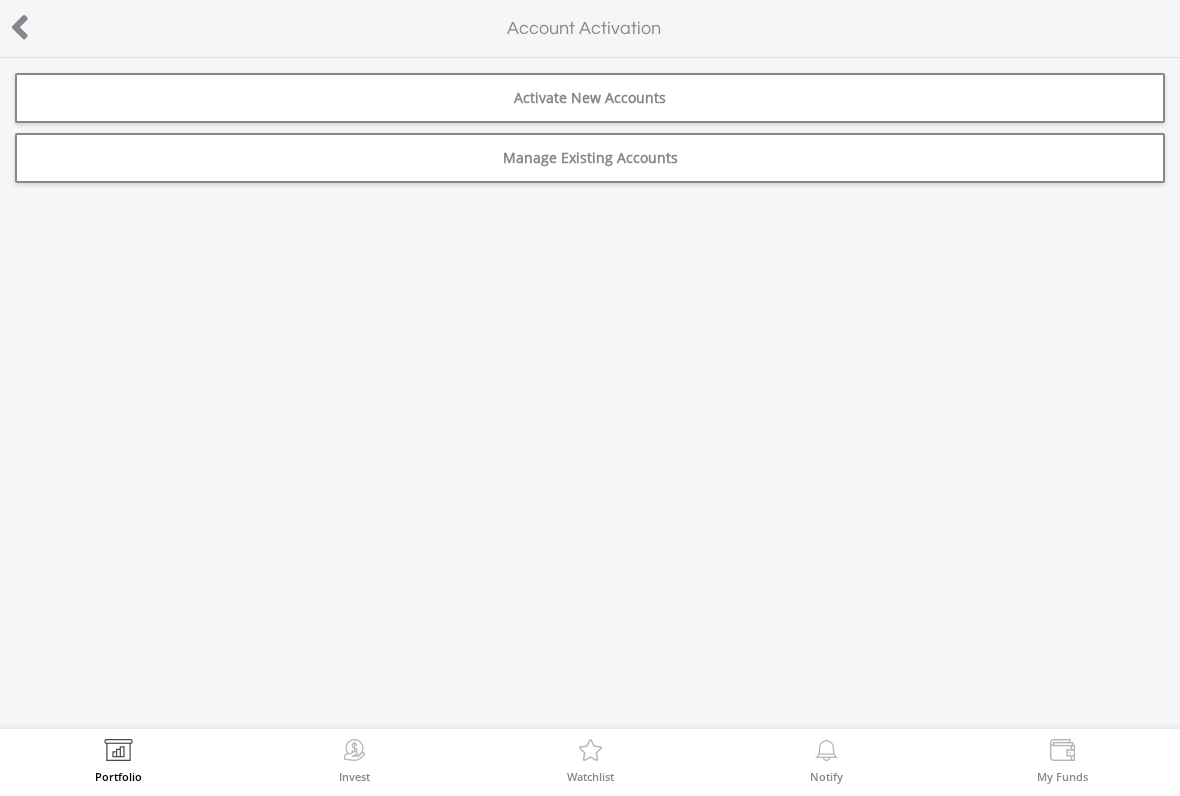 scroll, scrollTop: 0, scrollLeft: 0, axis: both 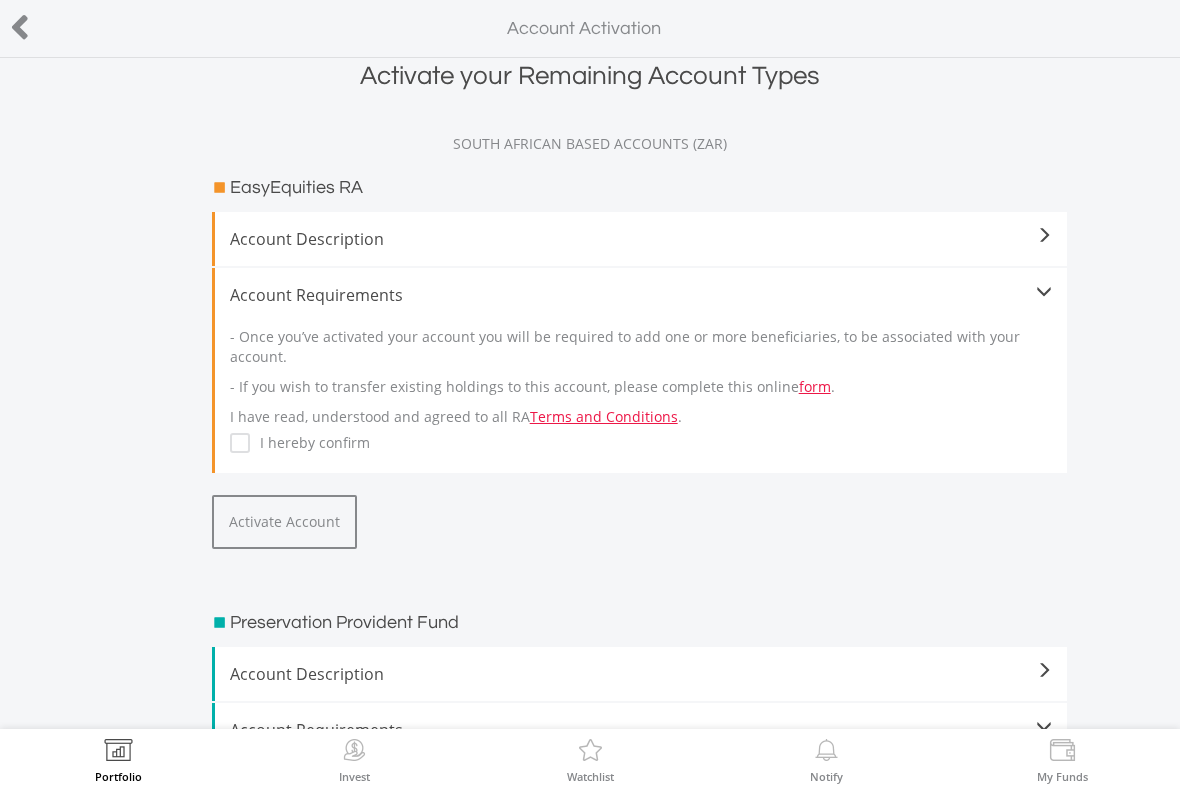 click on "I hereby confirm" at bounding box center (310, 443) 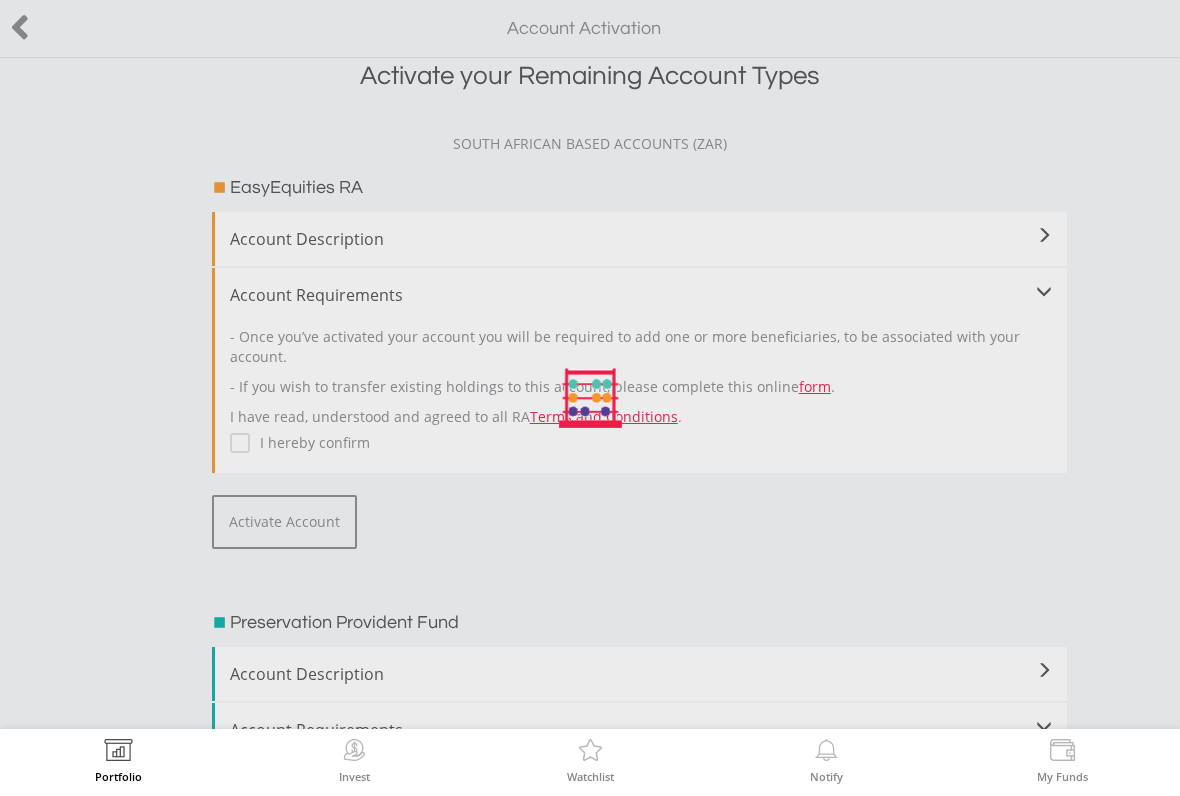 click at bounding box center [590, 398] 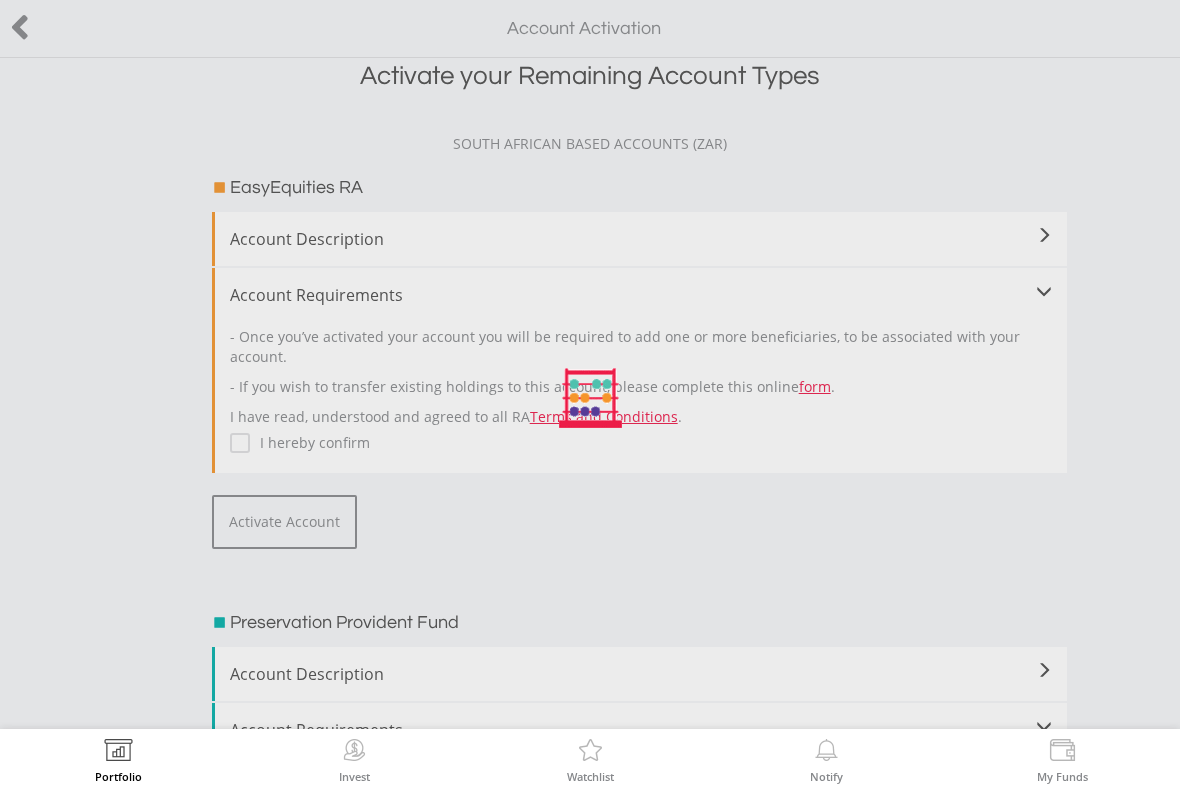 click at bounding box center (590, 398) 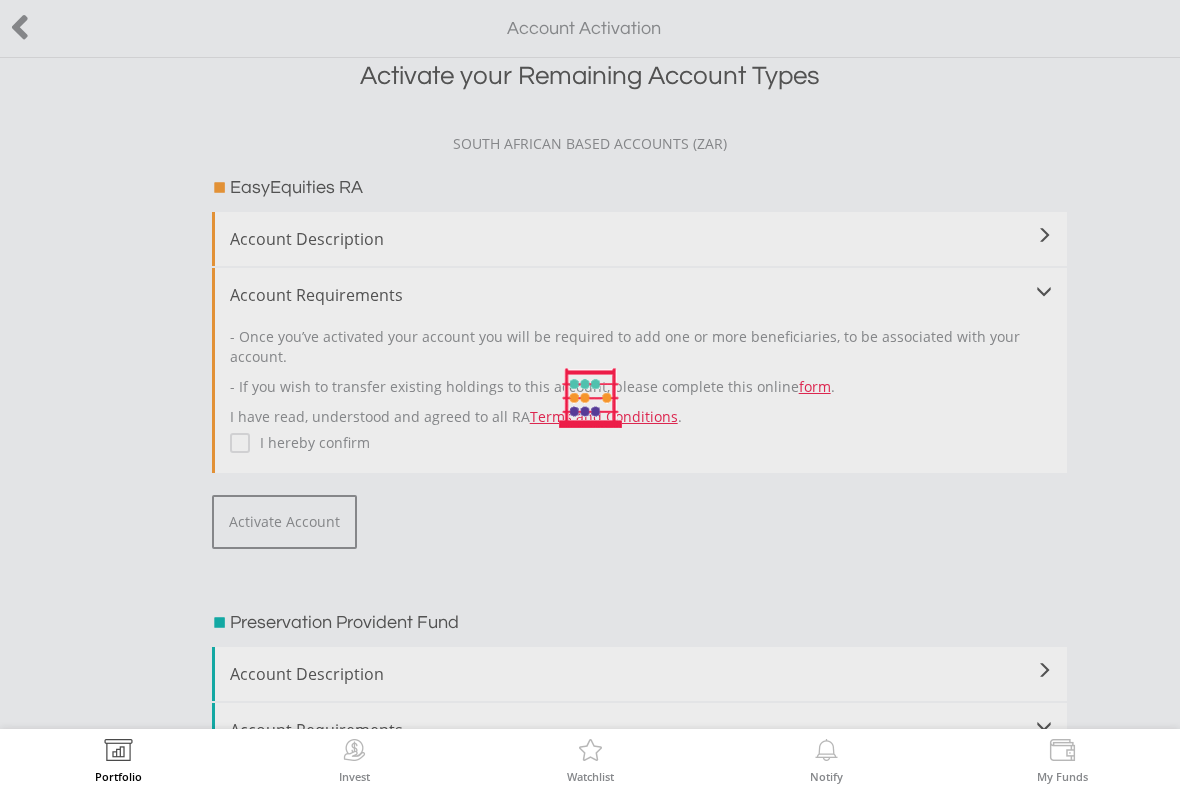 click at bounding box center [590, 398] 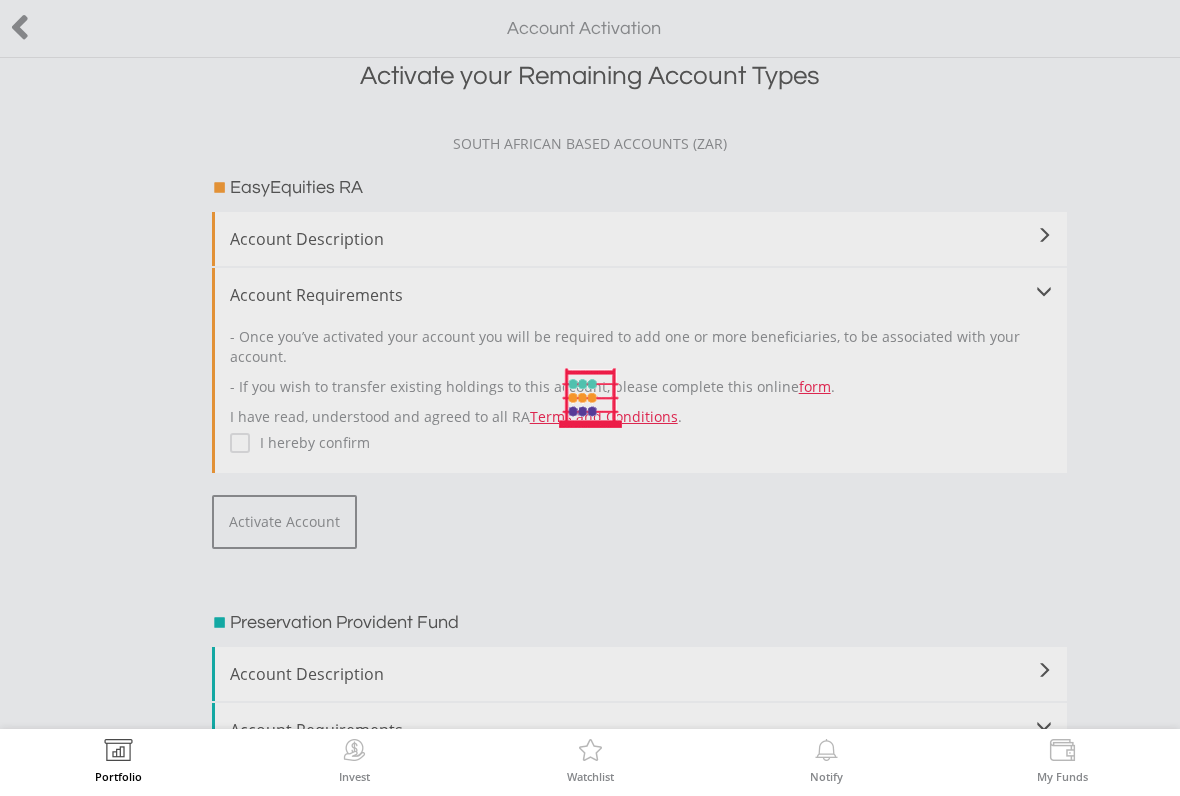 click at bounding box center [590, 398] 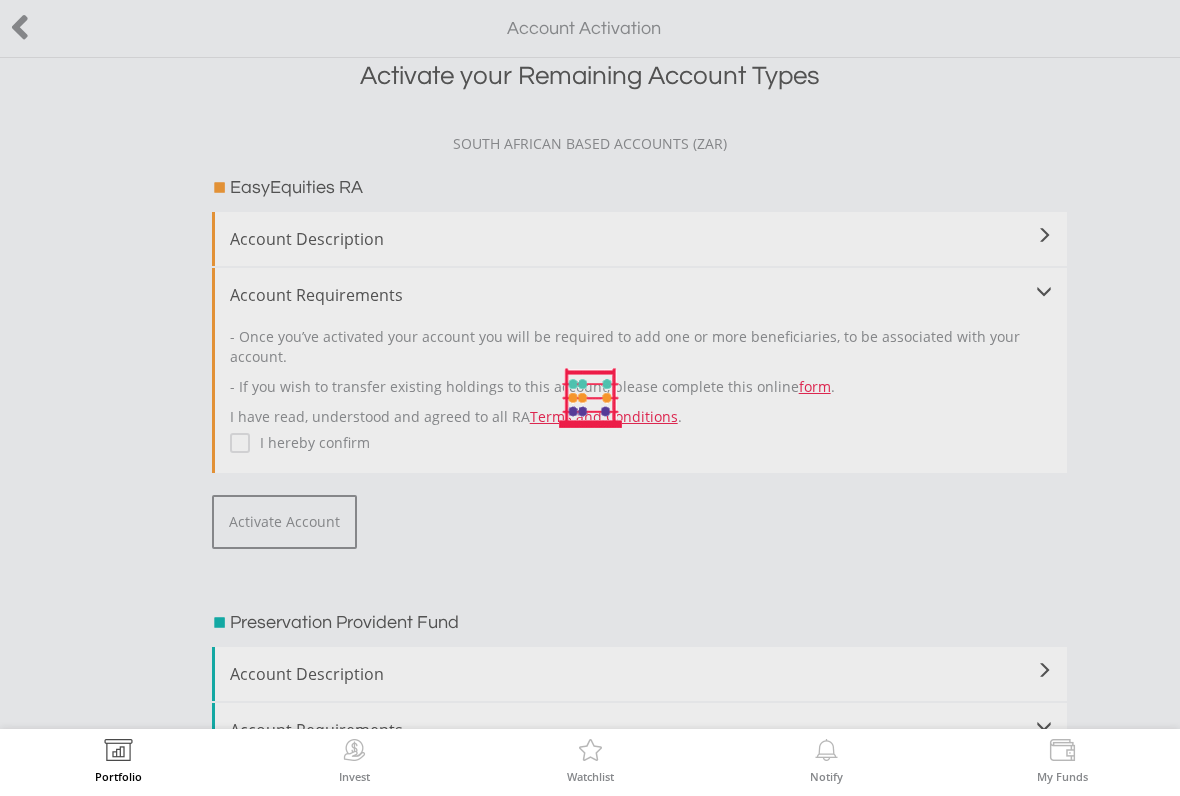 click at bounding box center (590, 398) 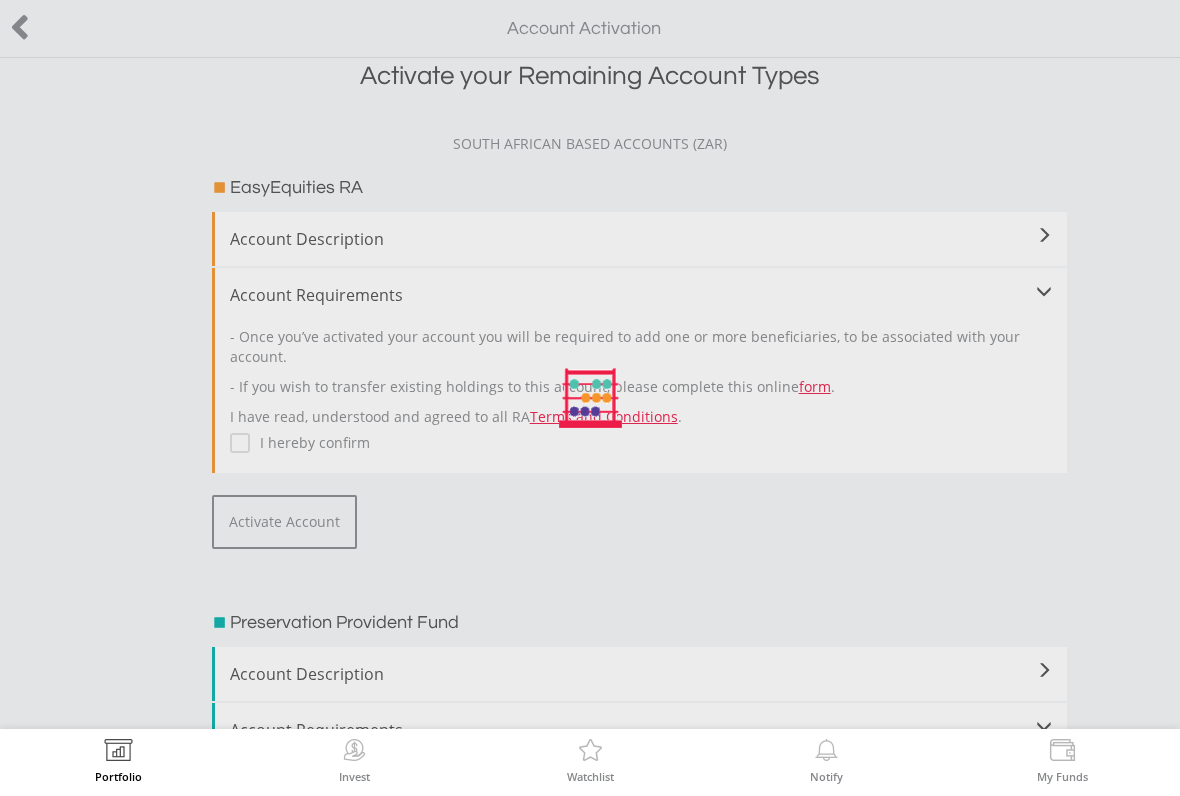 click at bounding box center (590, 398) 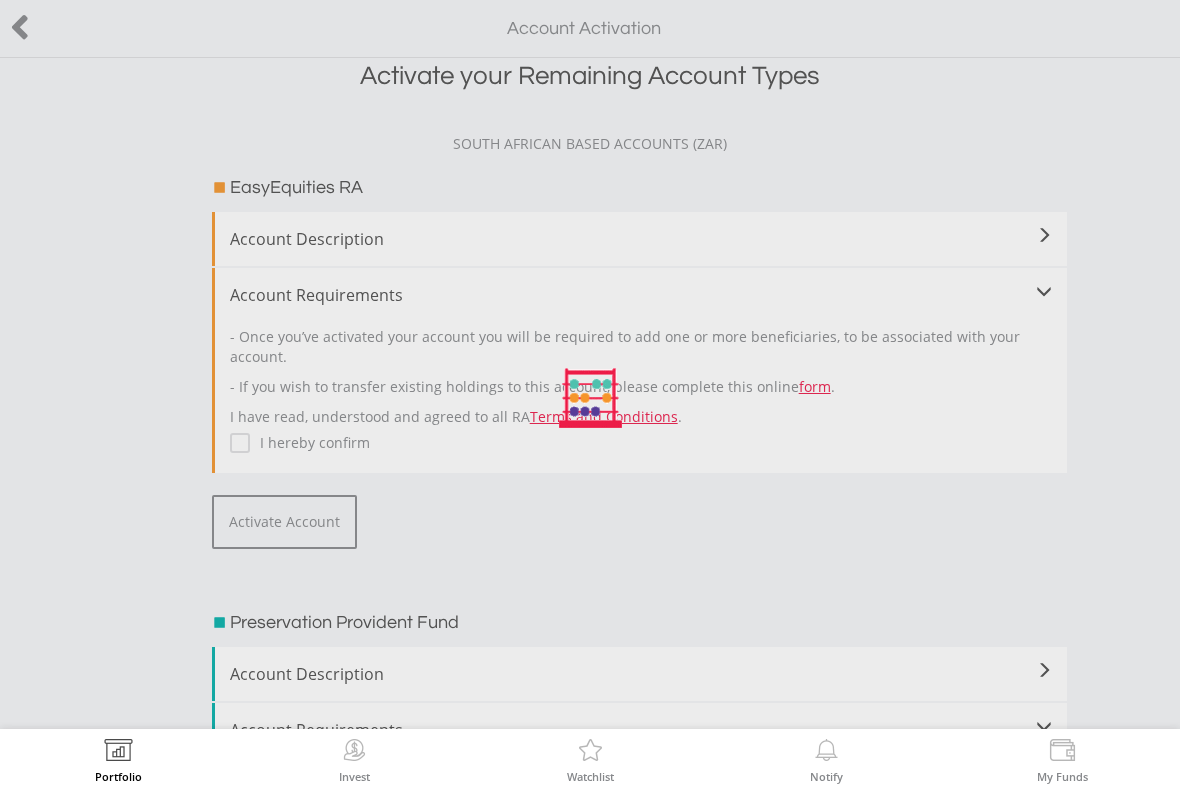 click at bounding box center [590, 398] 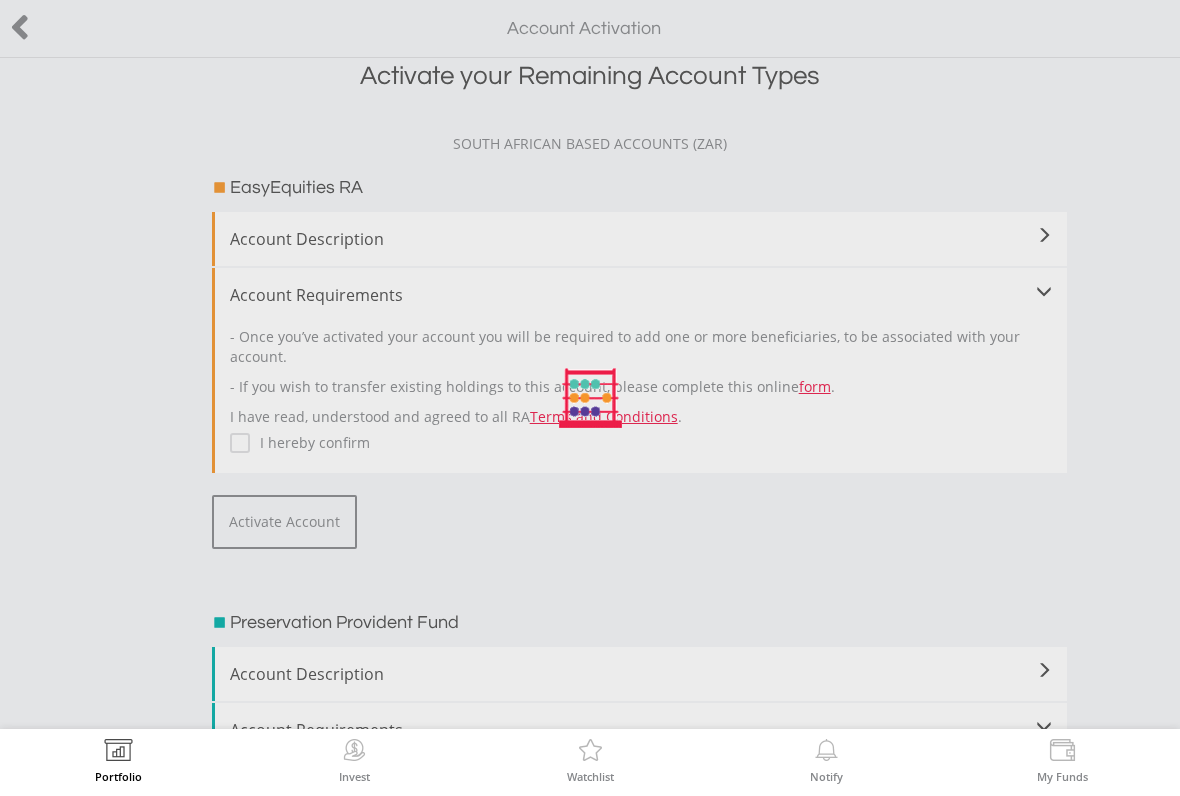 click at bounding box center (590, 398) 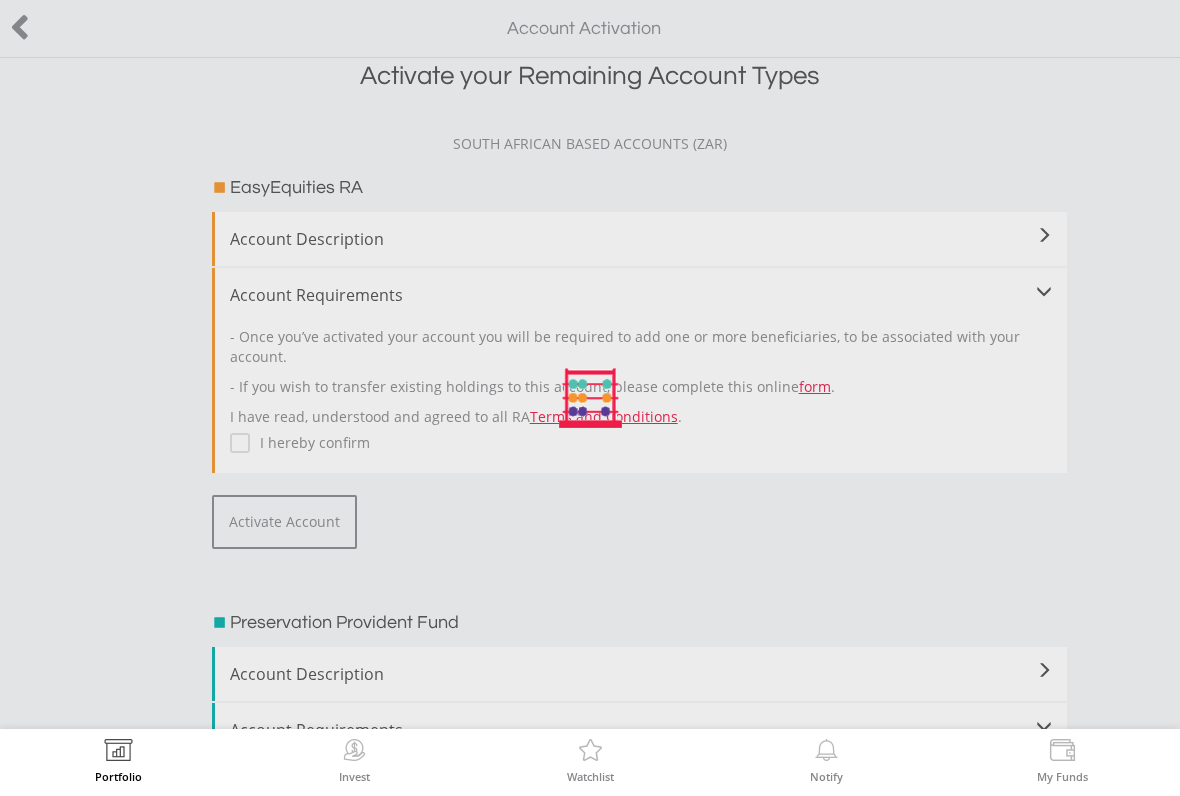 click at bounding box center [1062, 753] 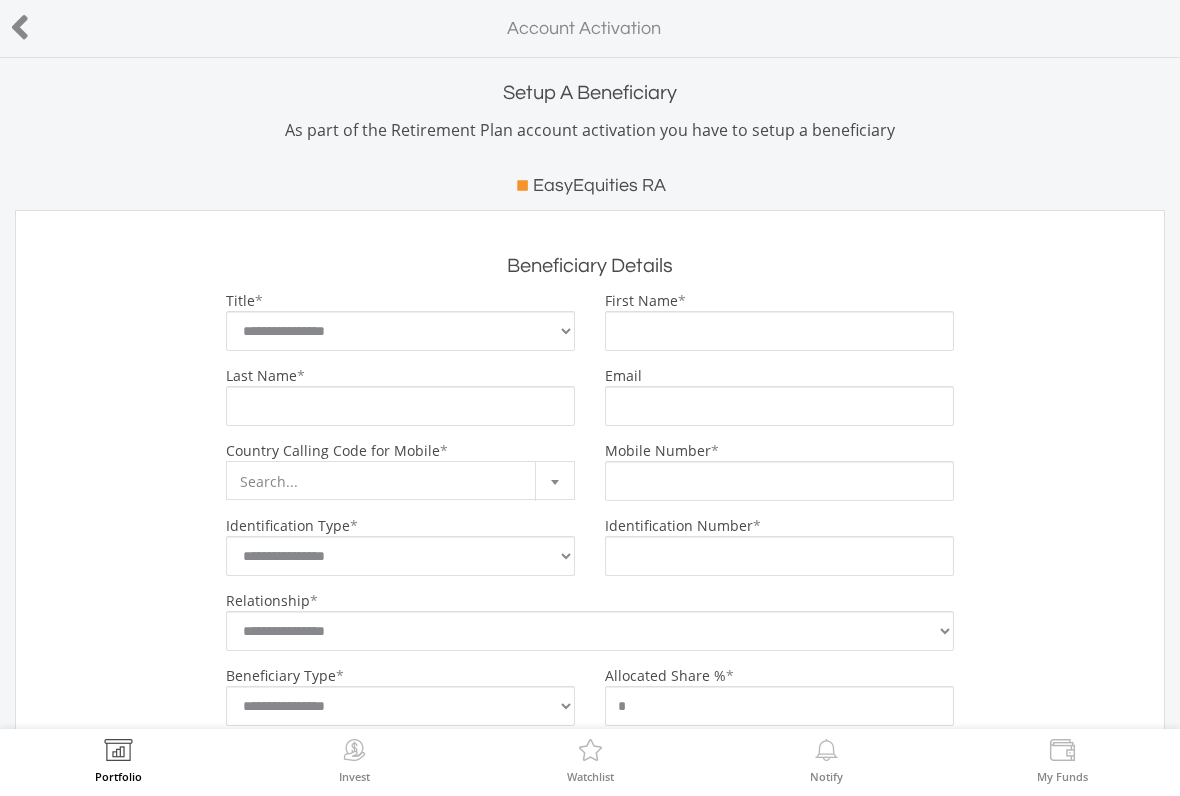 scroll, scrollTop: 0, scrollLeft: 0, axis: both 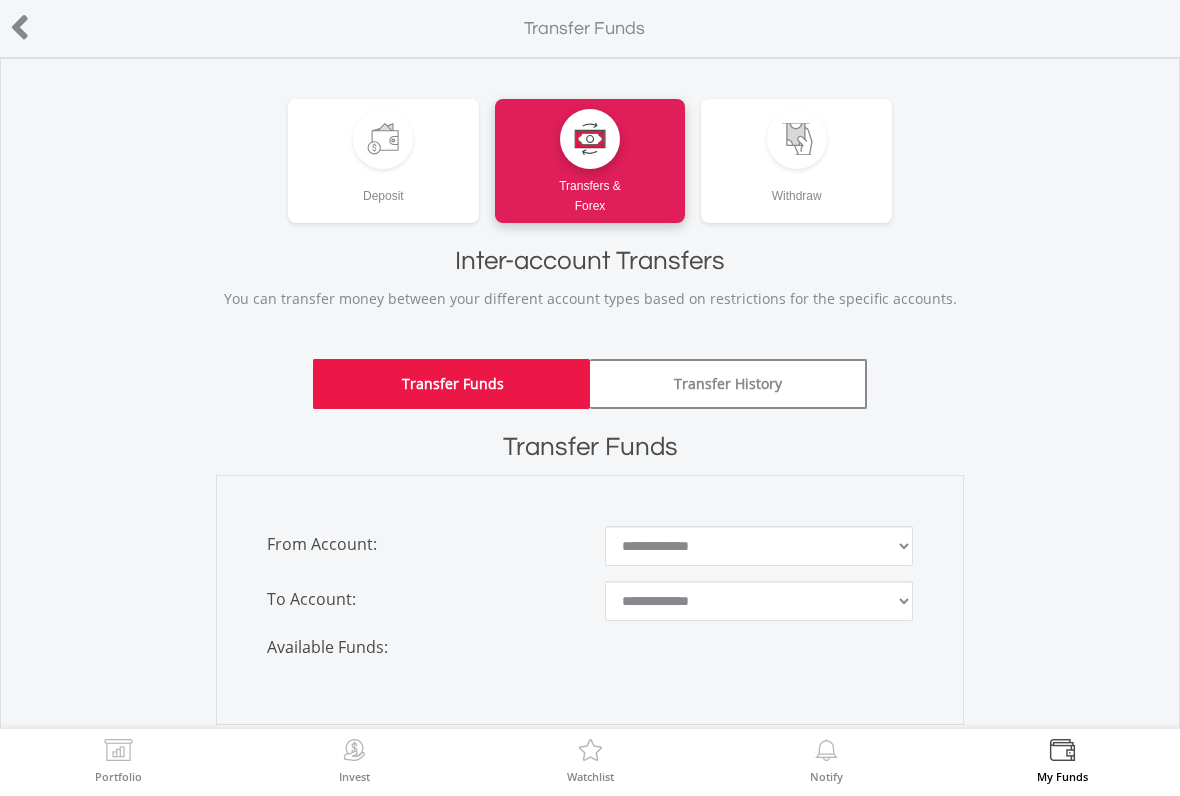 click at bounding box center (59, 29) 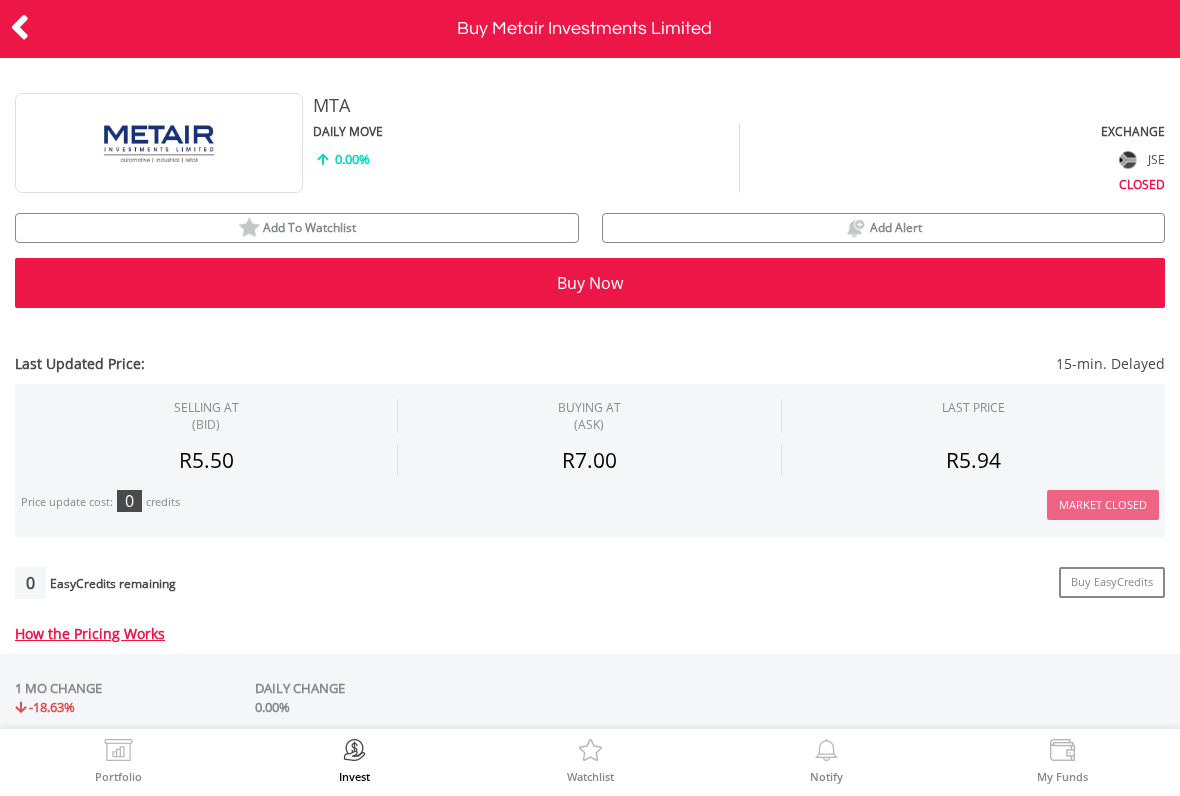 scroll, scrollTop: 0, scrollLeft: 0, axis: both 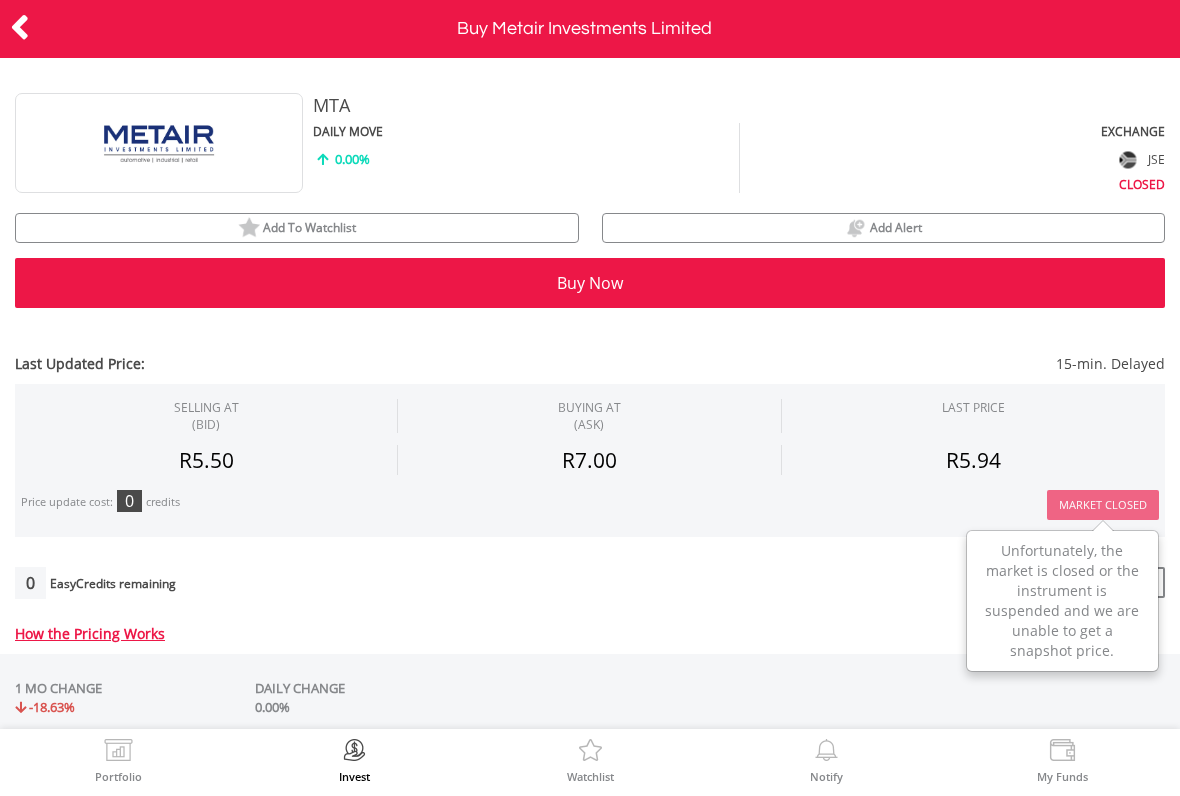 click on "Buy Now" at bounding box center (590, 283) 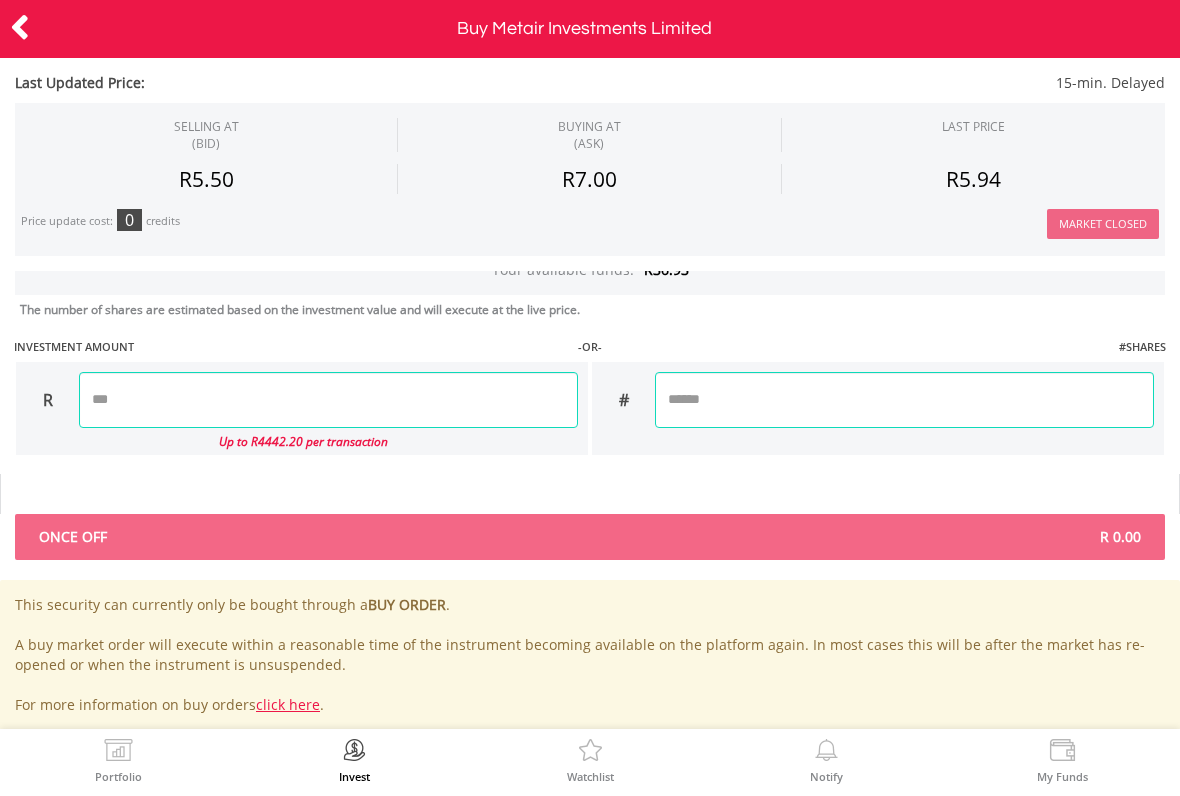 scroll, scrollTop: 1273, scrollLeft: 0, axis: vertical 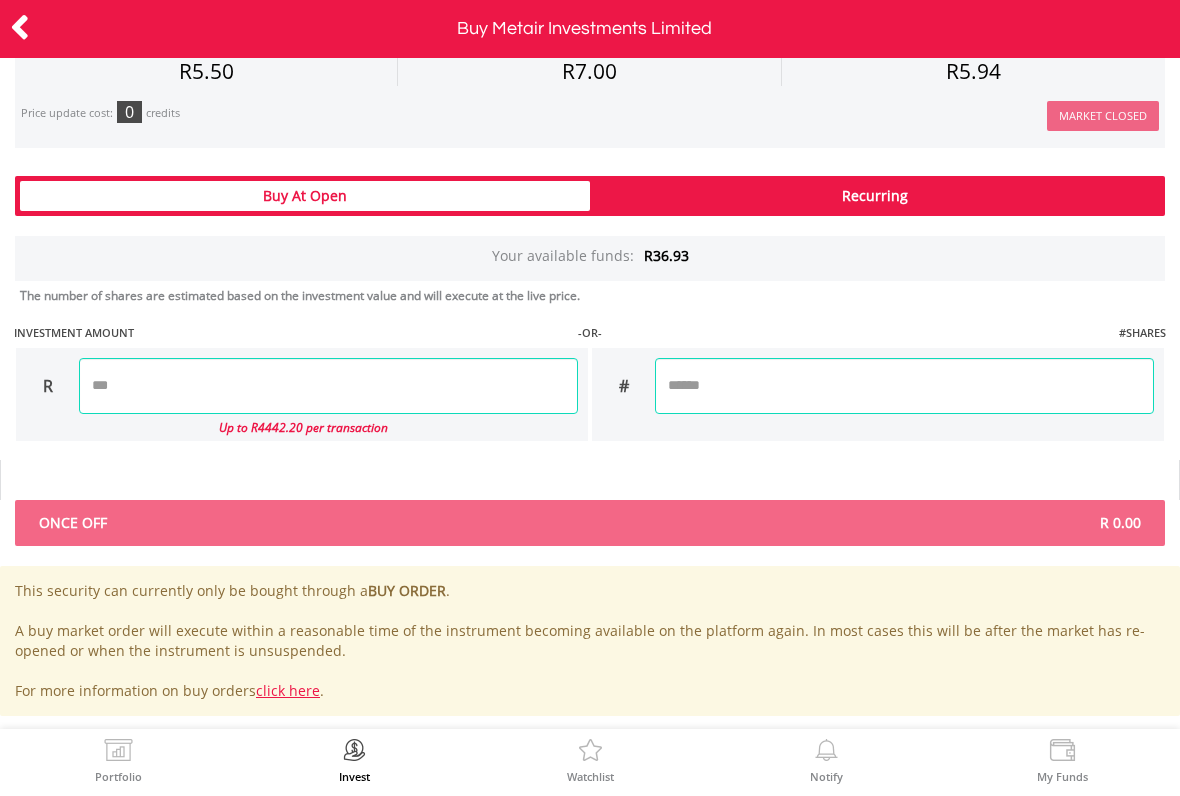 click at bounding box center [904, 386] 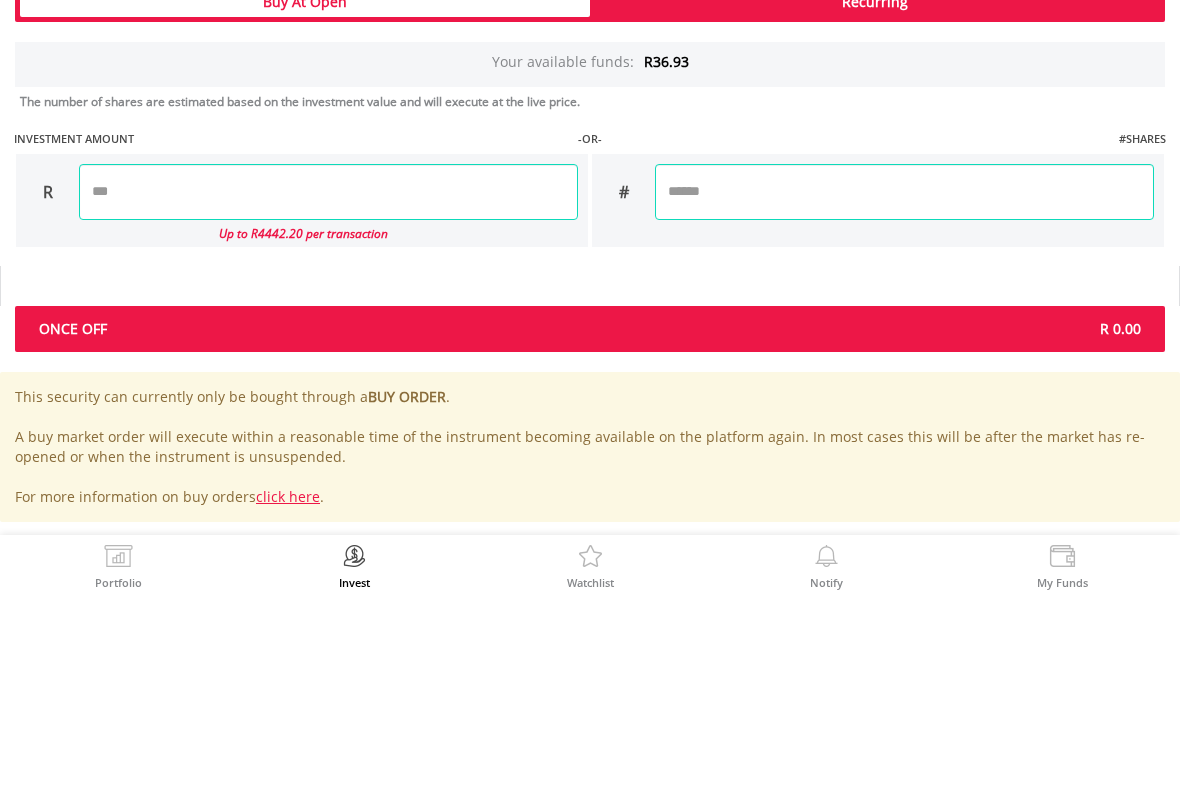 type on "**" 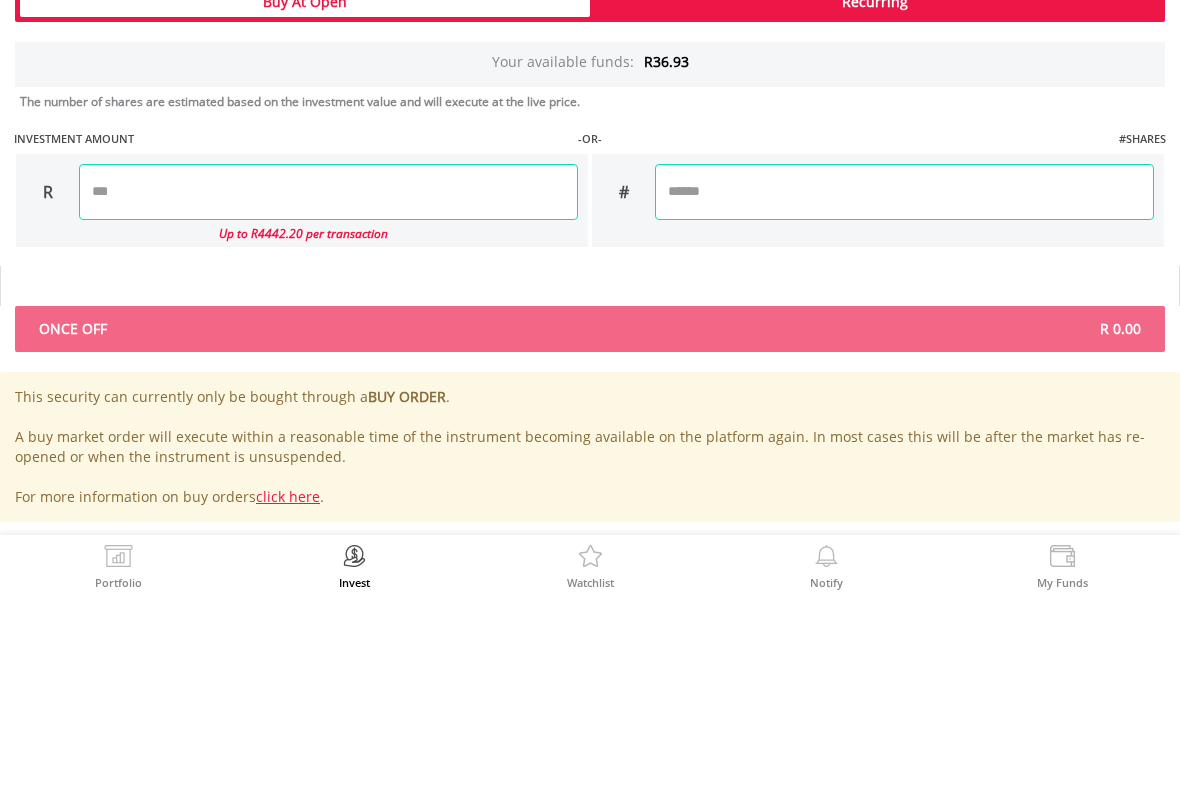 click at bounding box center (328, 386) 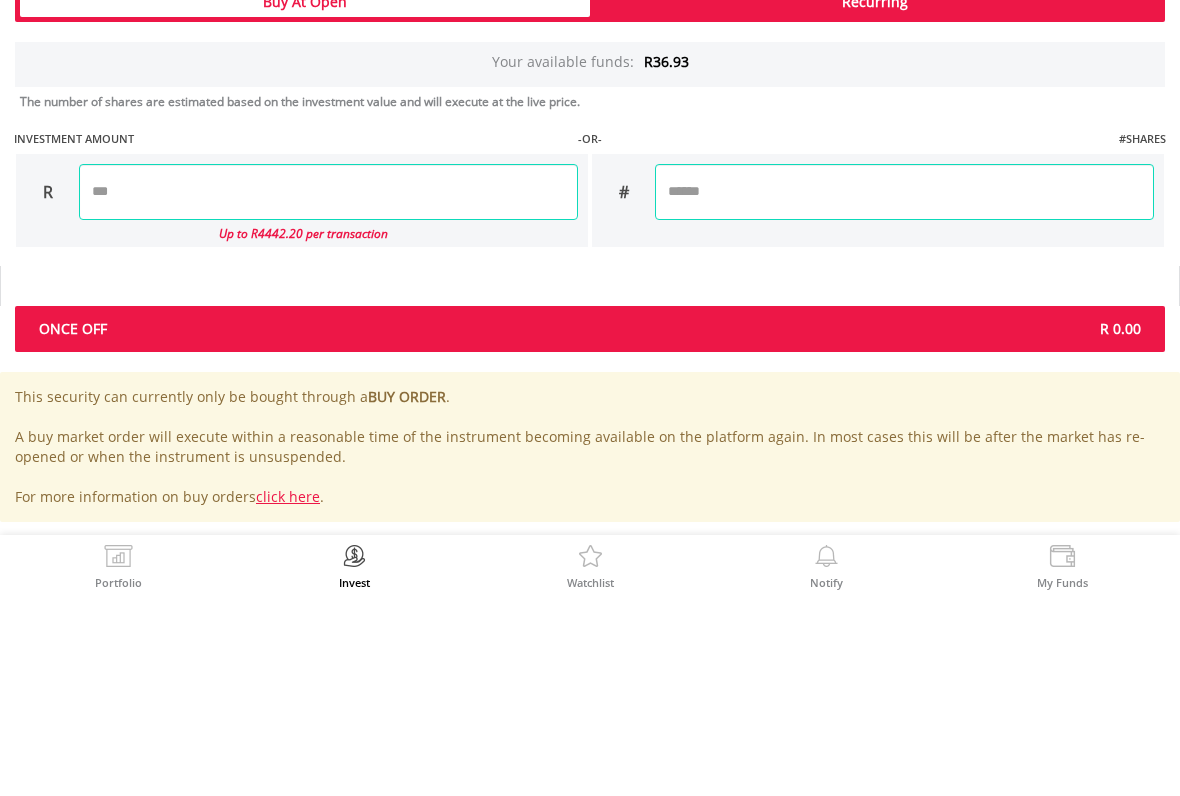 click on "Last Updated Price:
15-min. Delayed
SELLING AT  (BID)
BUYING AT  (ASK)
LAST PRICE" at bounding box center [590, -3] 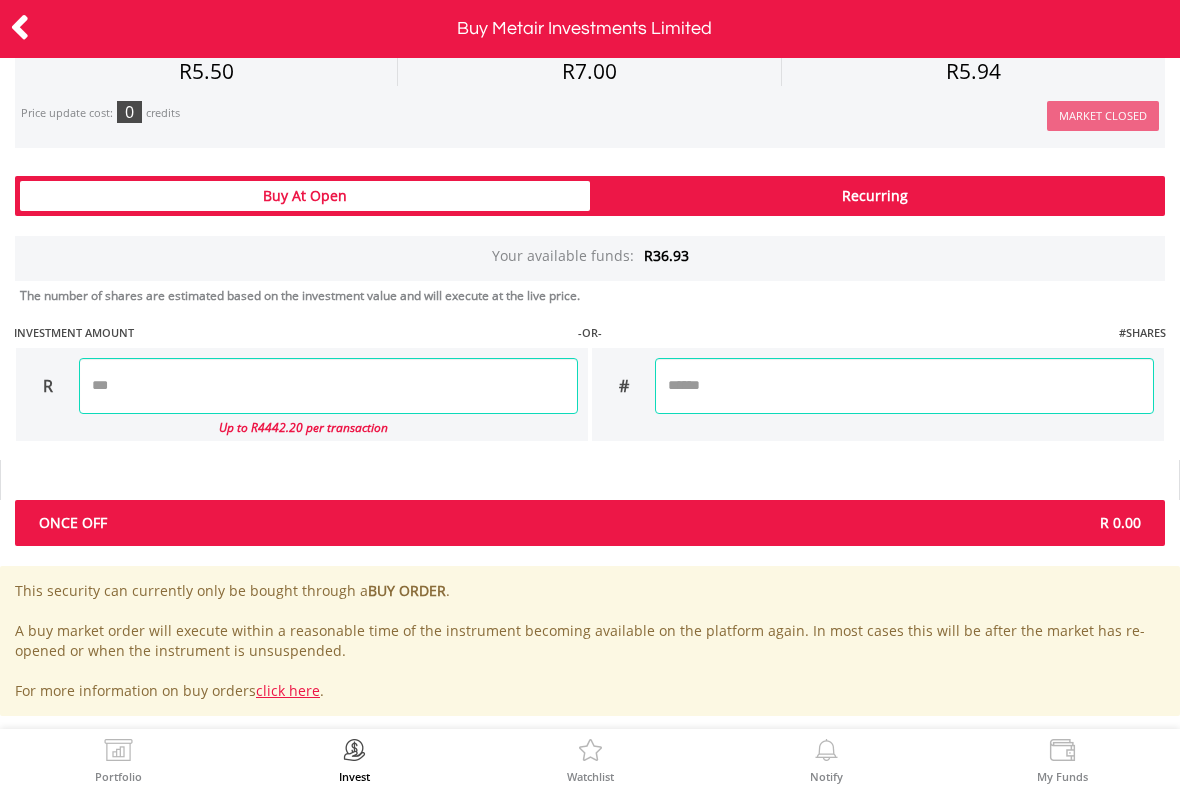 type on "*****" 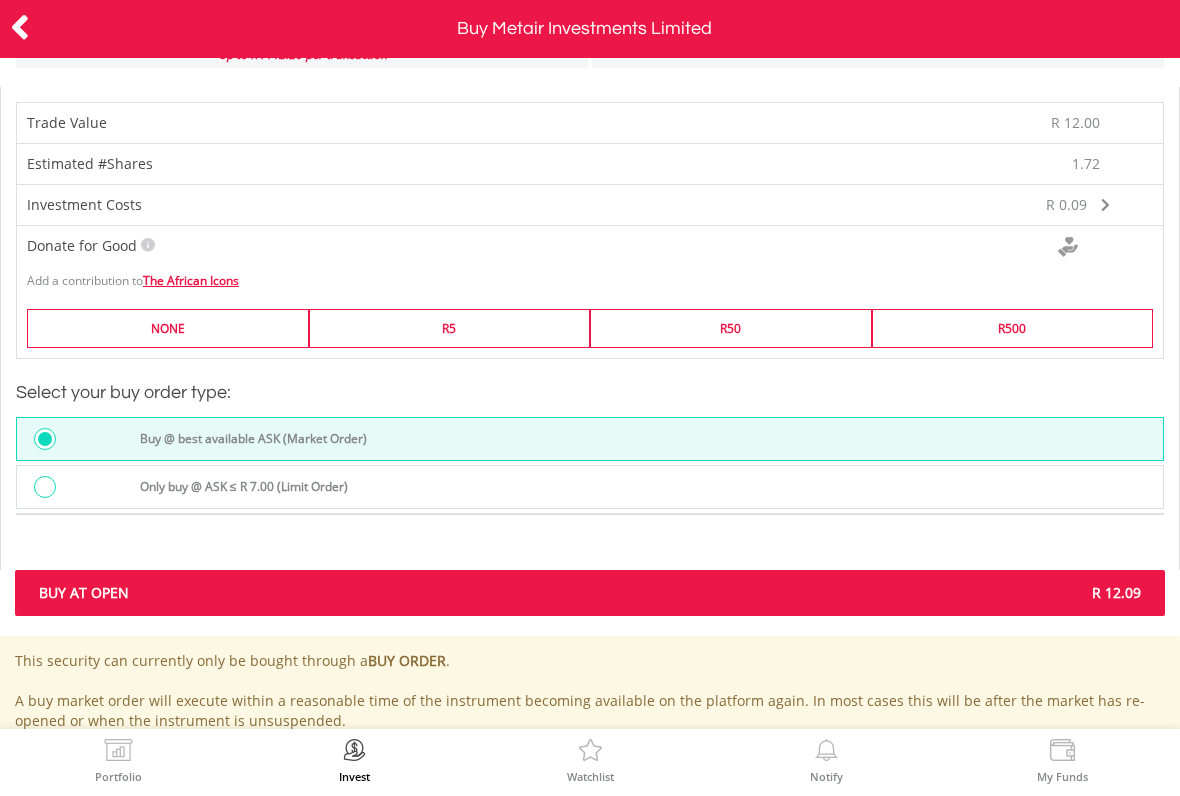 scroll, scrollTop: 1655, scrollLeft: 0, axis: vertical 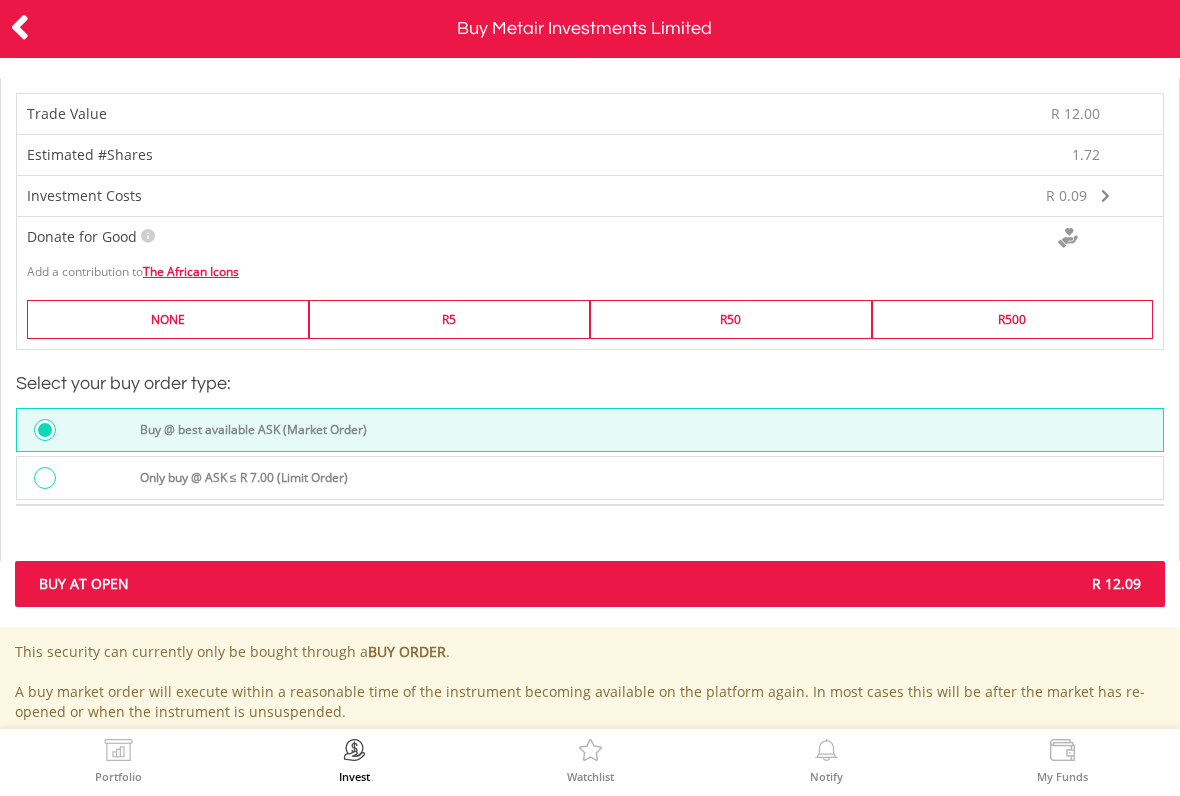 click on "R 12.09" at bounding box center (873, 584) 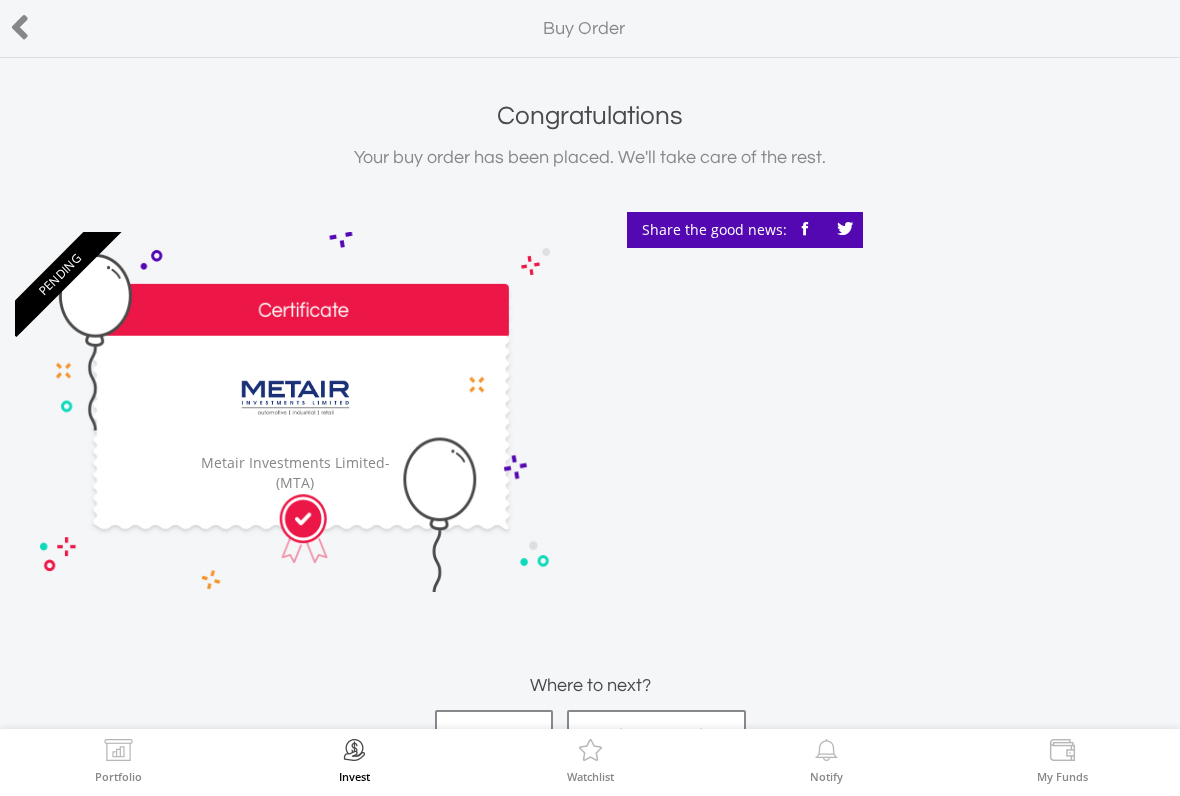 scroll, scrollTop: 0, scrollLeft: 0, axis: both 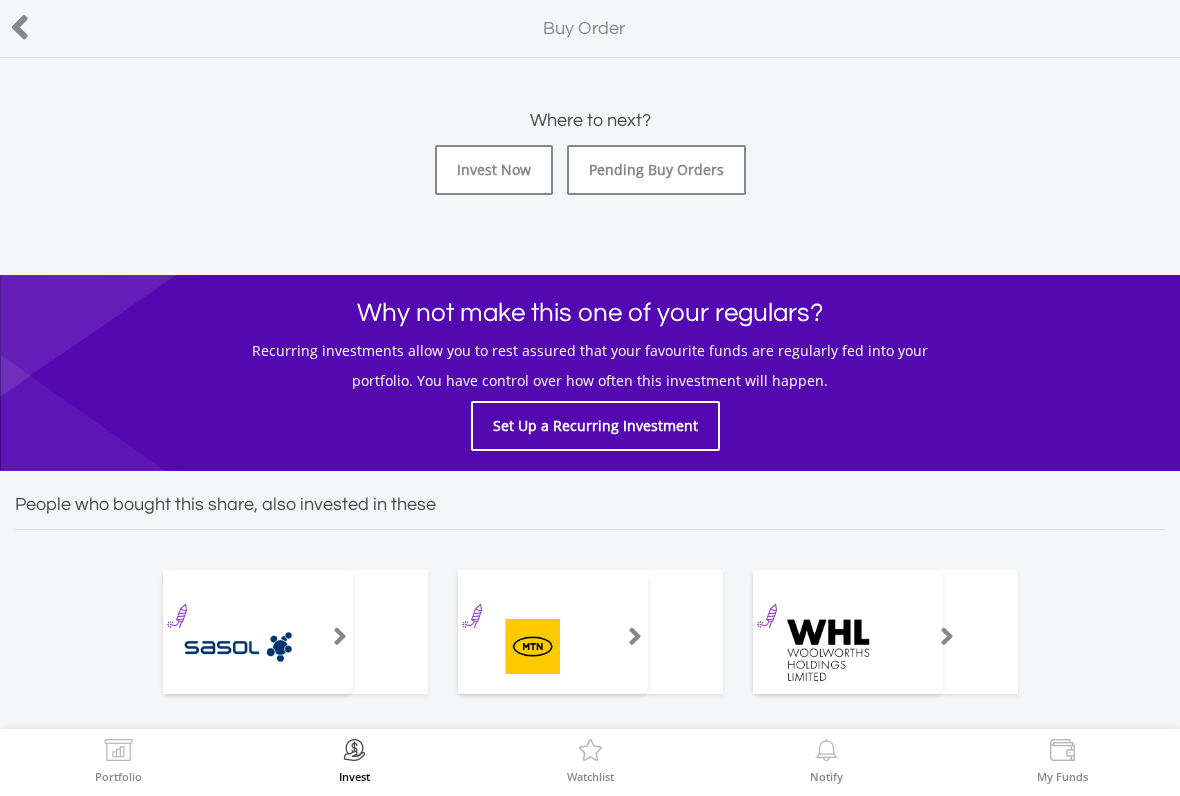 click at bounding box center (315, 637) 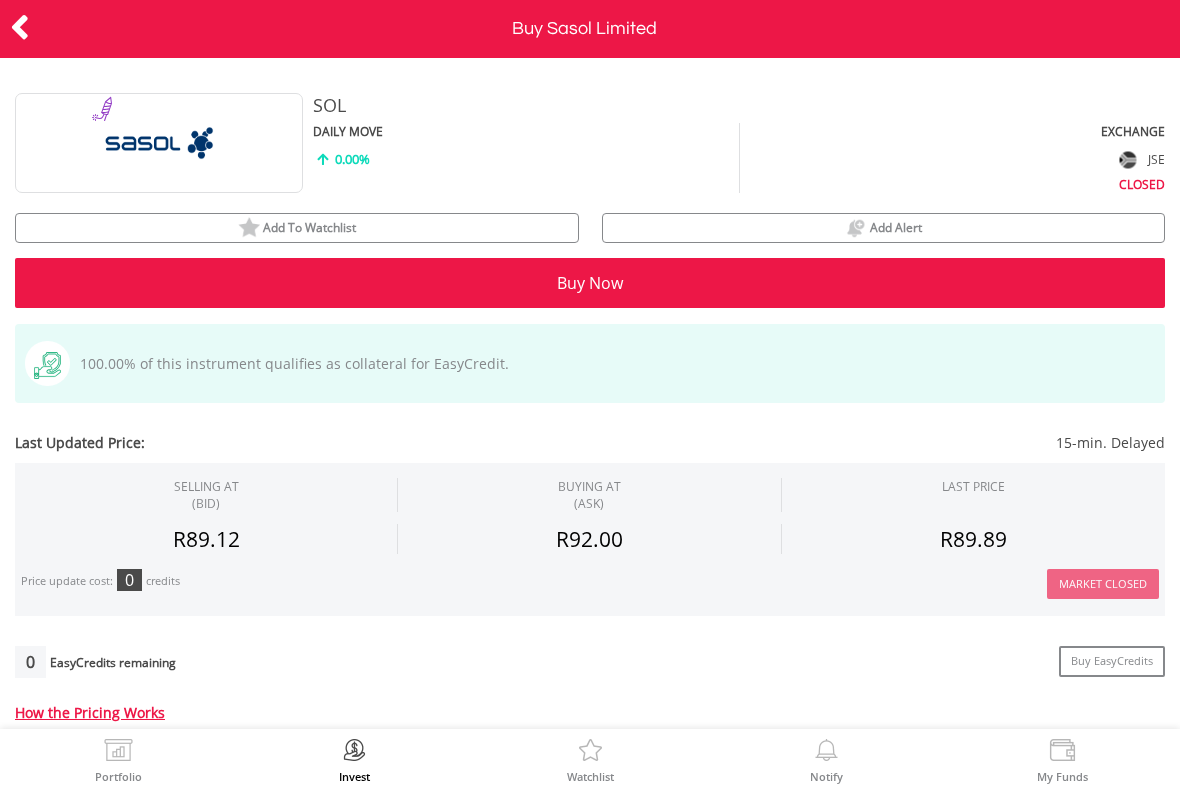 scroll, scrollTop: 0, scrollLeft: 0, axis: both 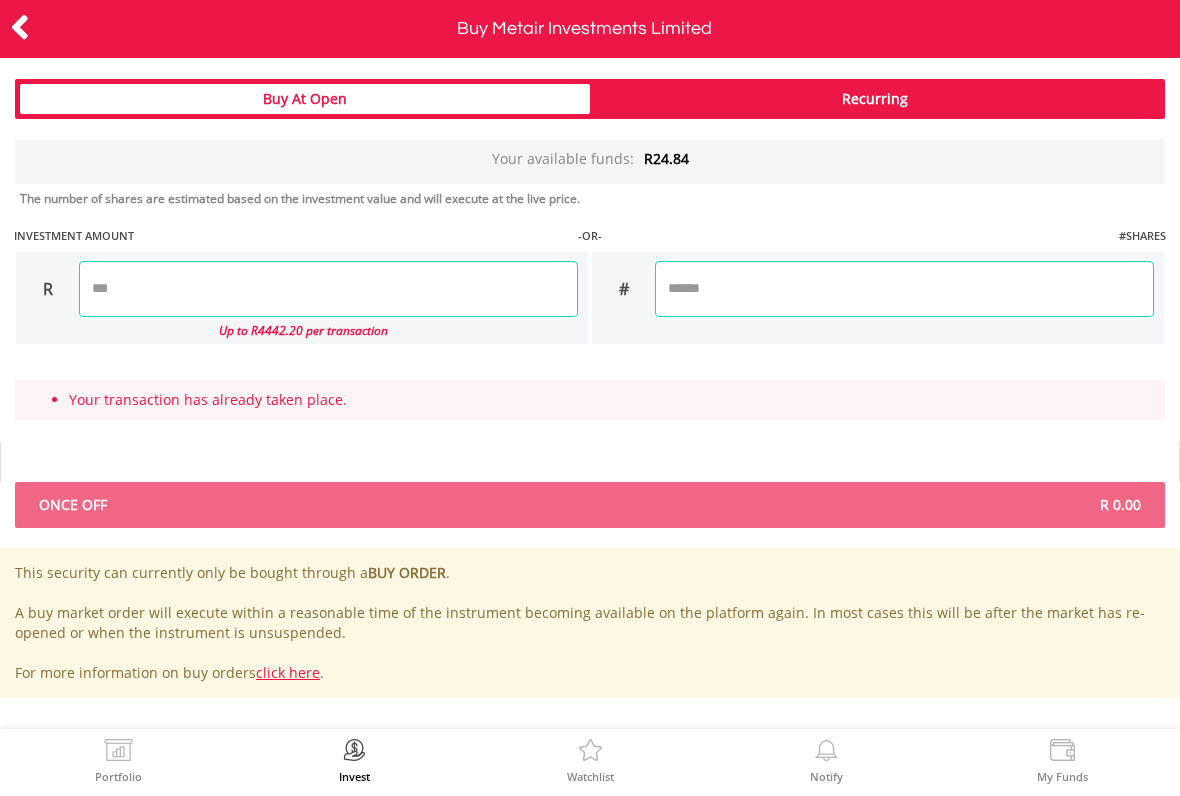 click at bounding box center (118, 753) 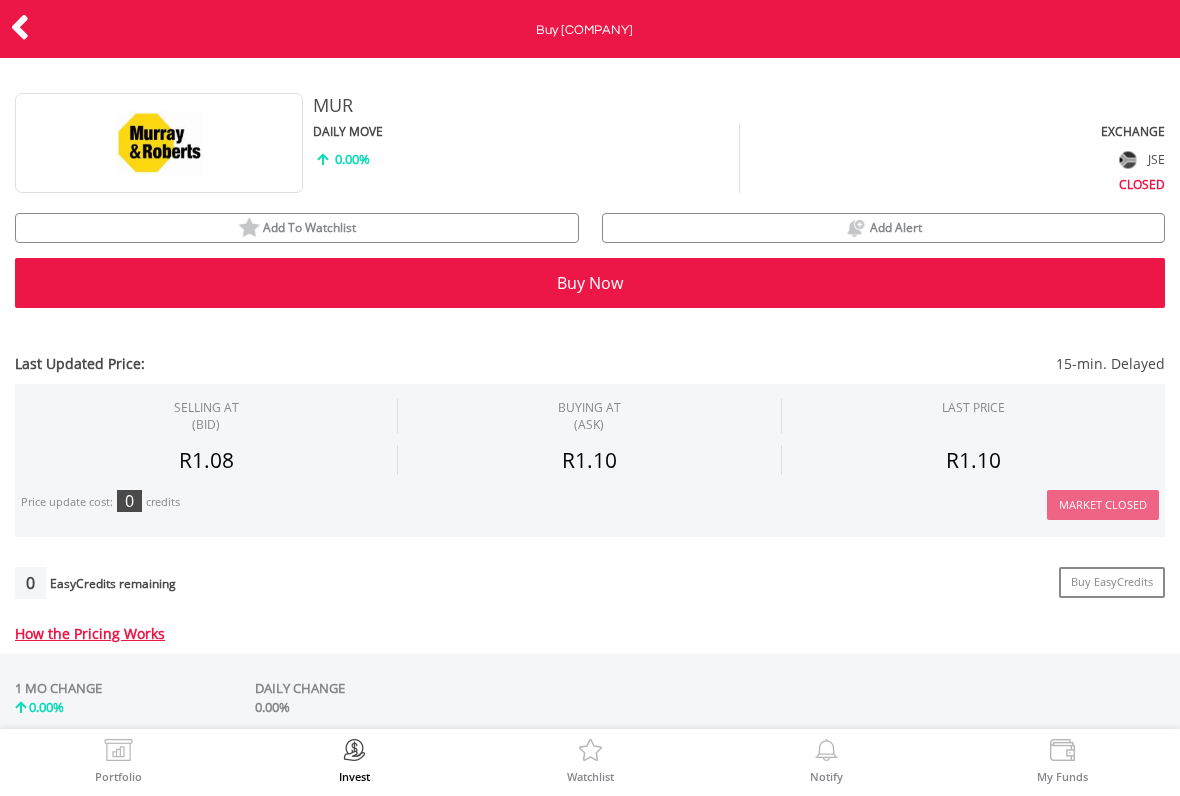 scroll, scrollTop: 0, scrollLeft: 0, axis: both 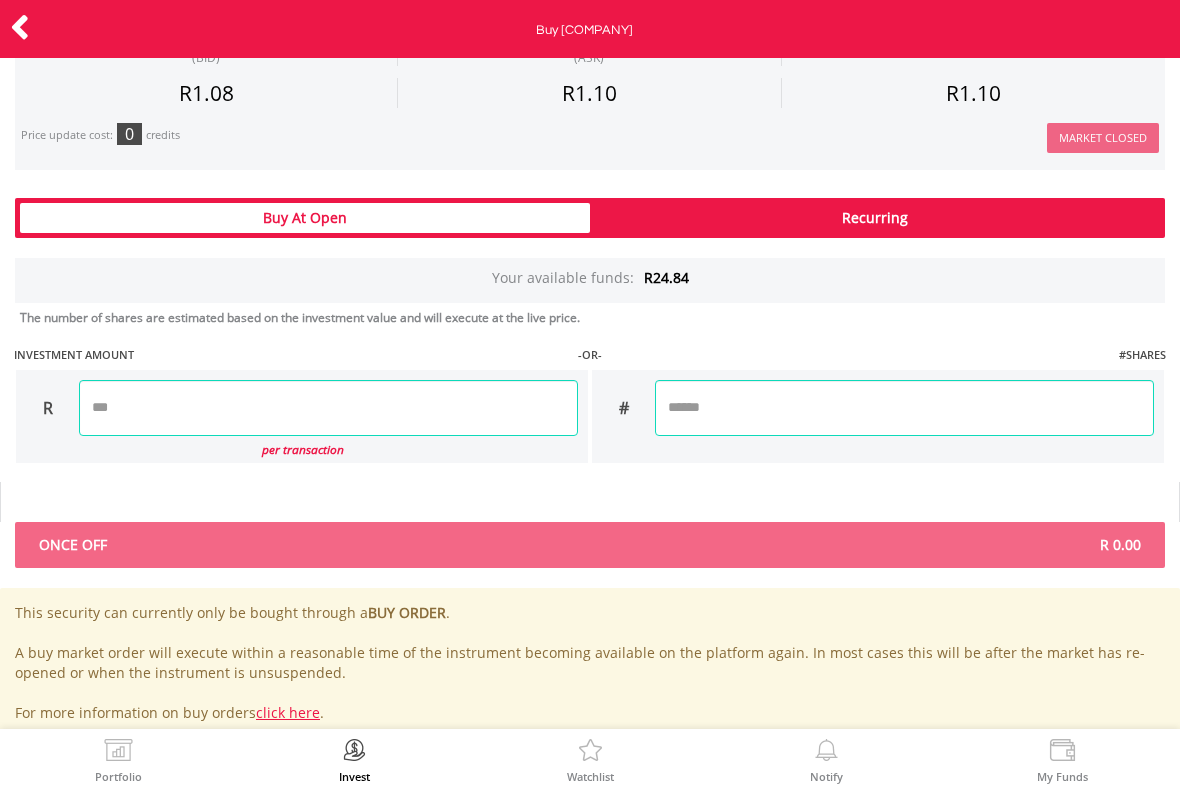 click at bounding box center (328, 408) 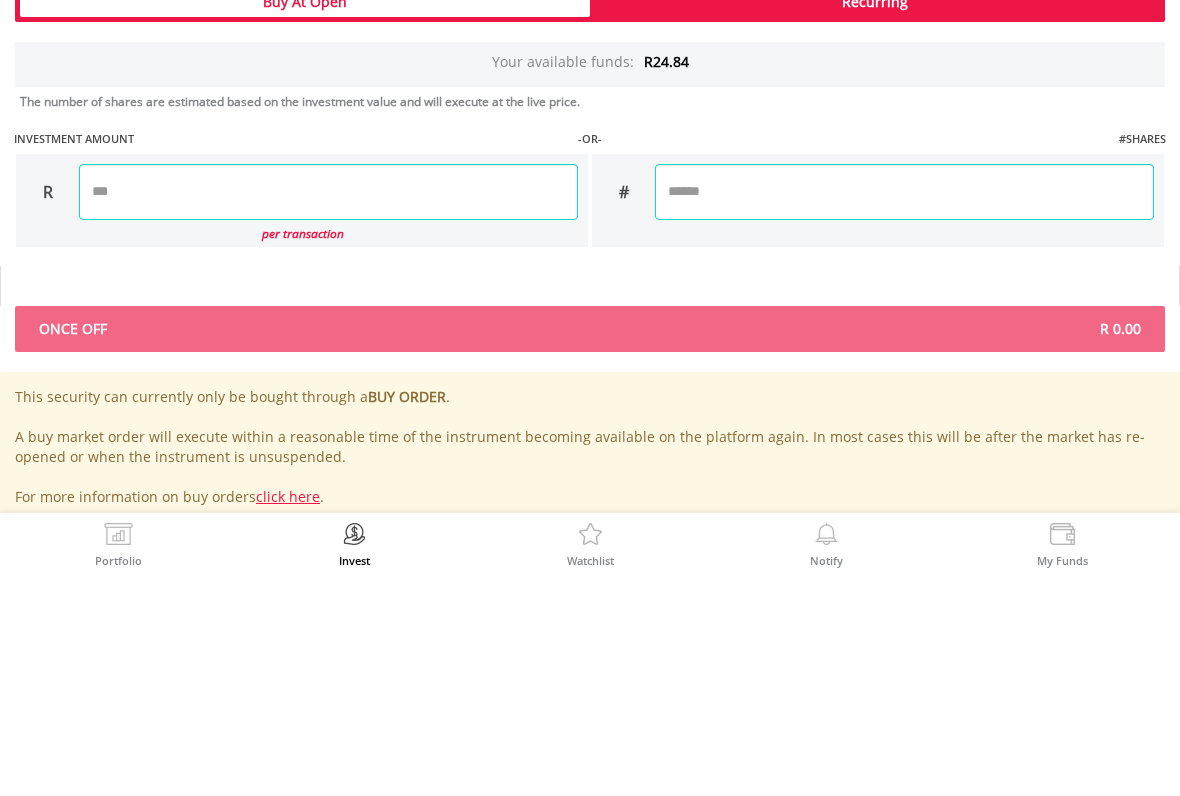 click on "Last Updated Price:
15-min. Delayed
SELLING AT  (BID)
BUYING AT  (ASK)
LAST PRICE" at bounding box center [590, 19] 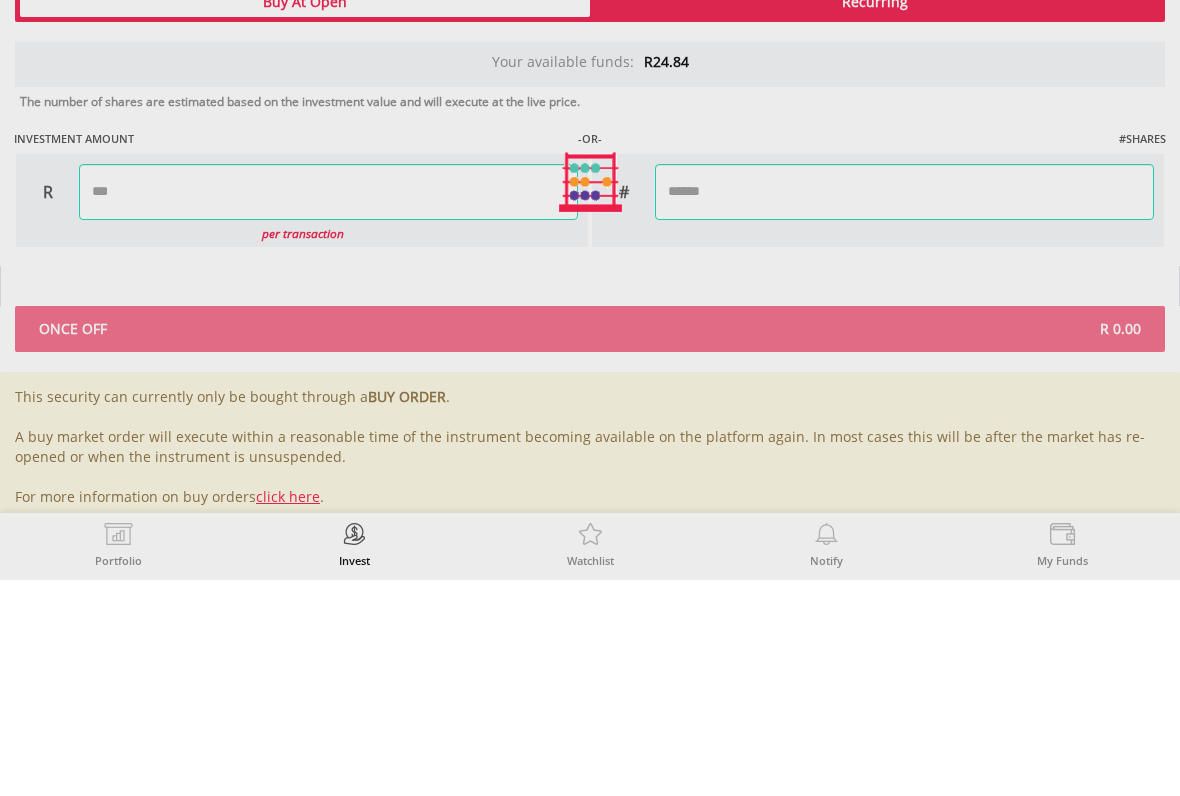 type on "****" 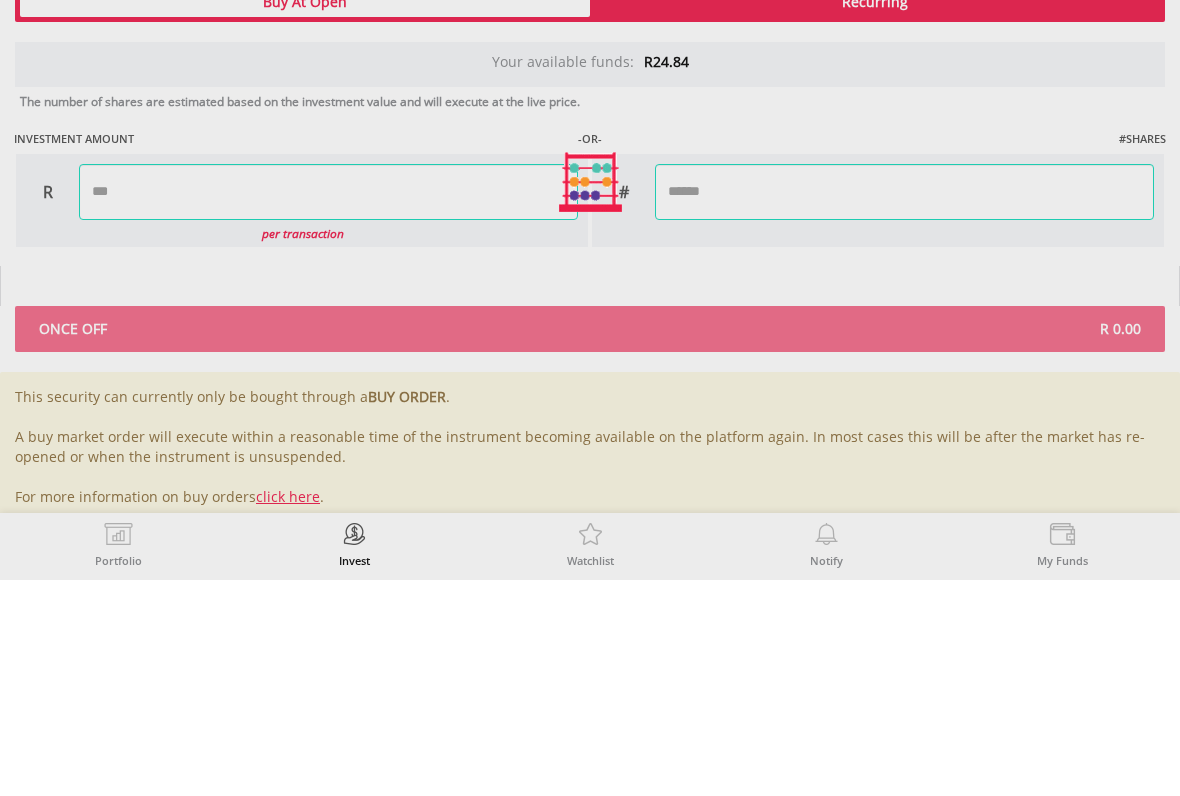 type on "******" 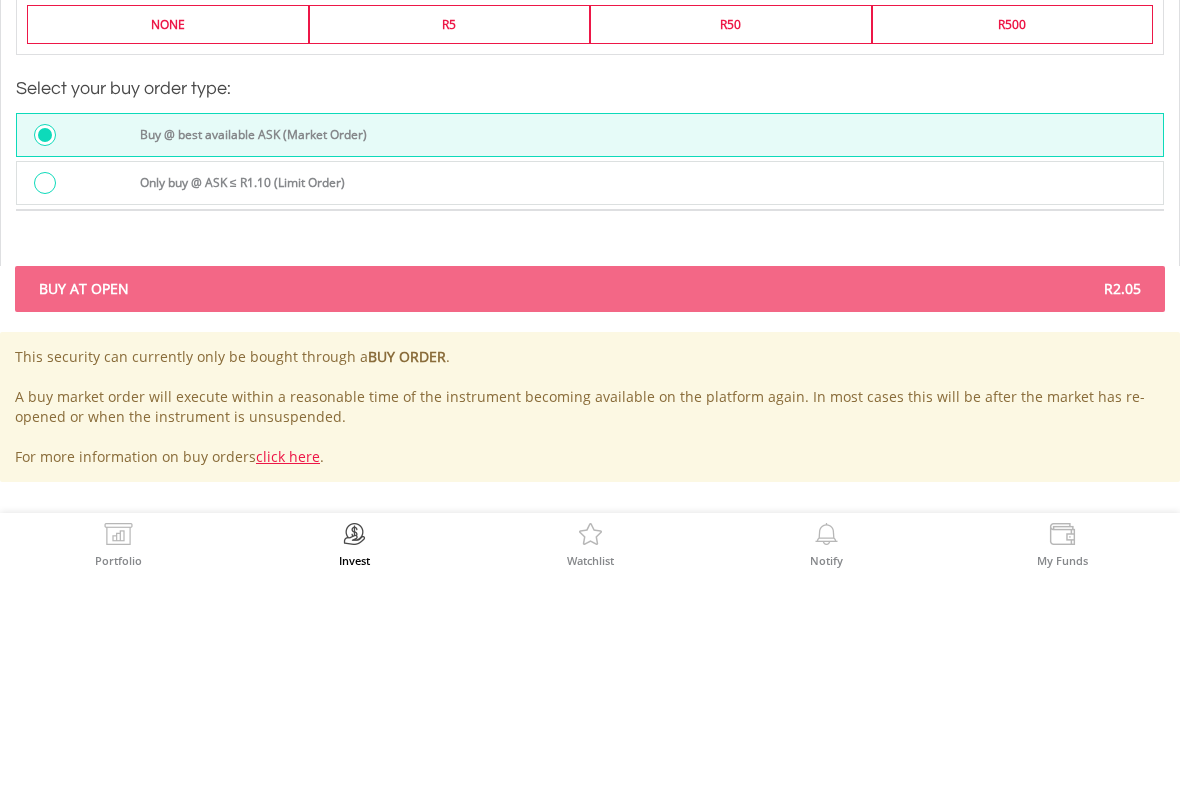 scroll, scrollTop: 1734, scrollLeft: 0, axis: vertical 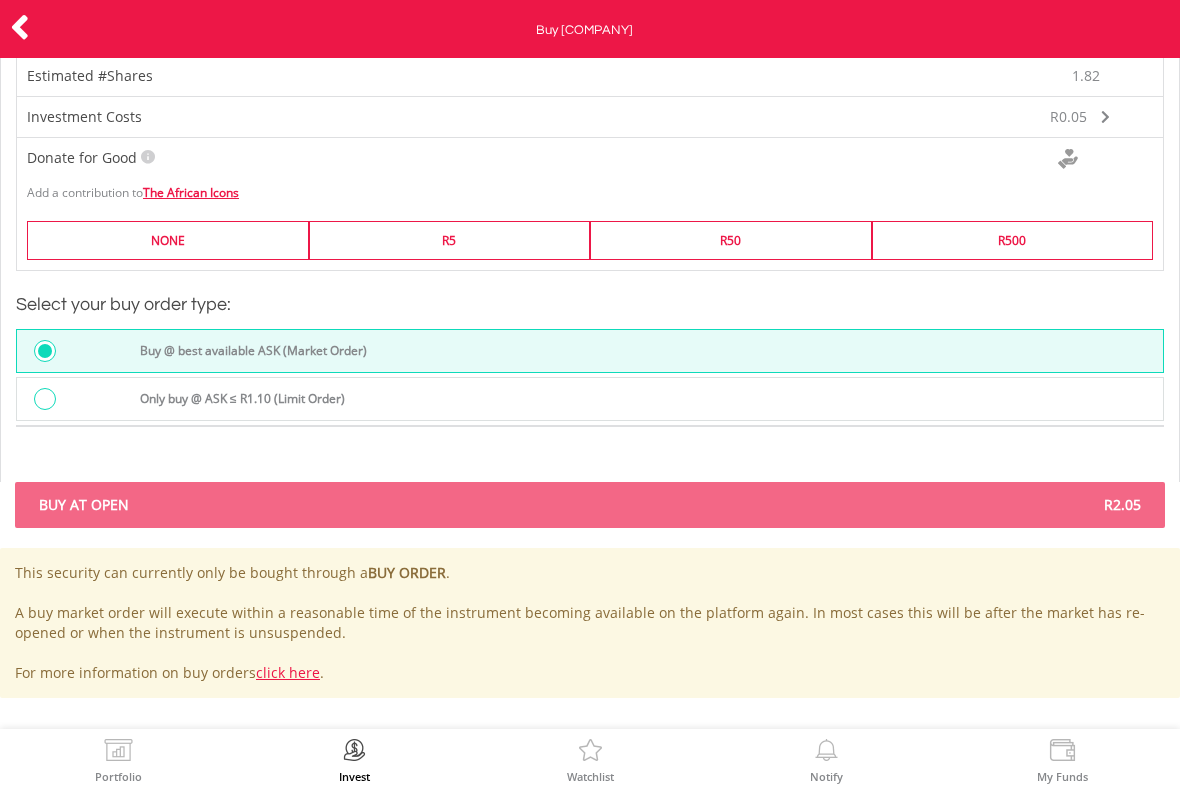 click on "Buy @ best available ASK (Market Order)" at bounding box center [645, 353] 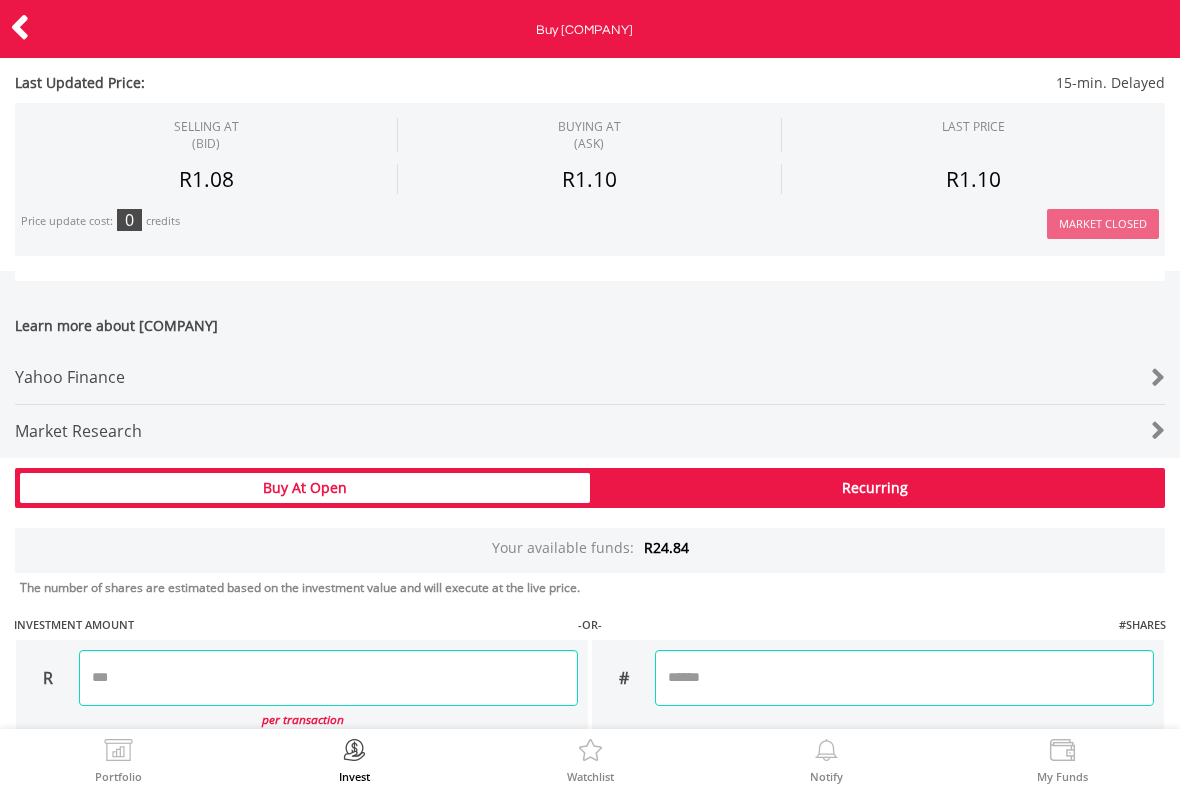 scroll, scrollTop: 978, scrollLeft: 0, axis: vertical 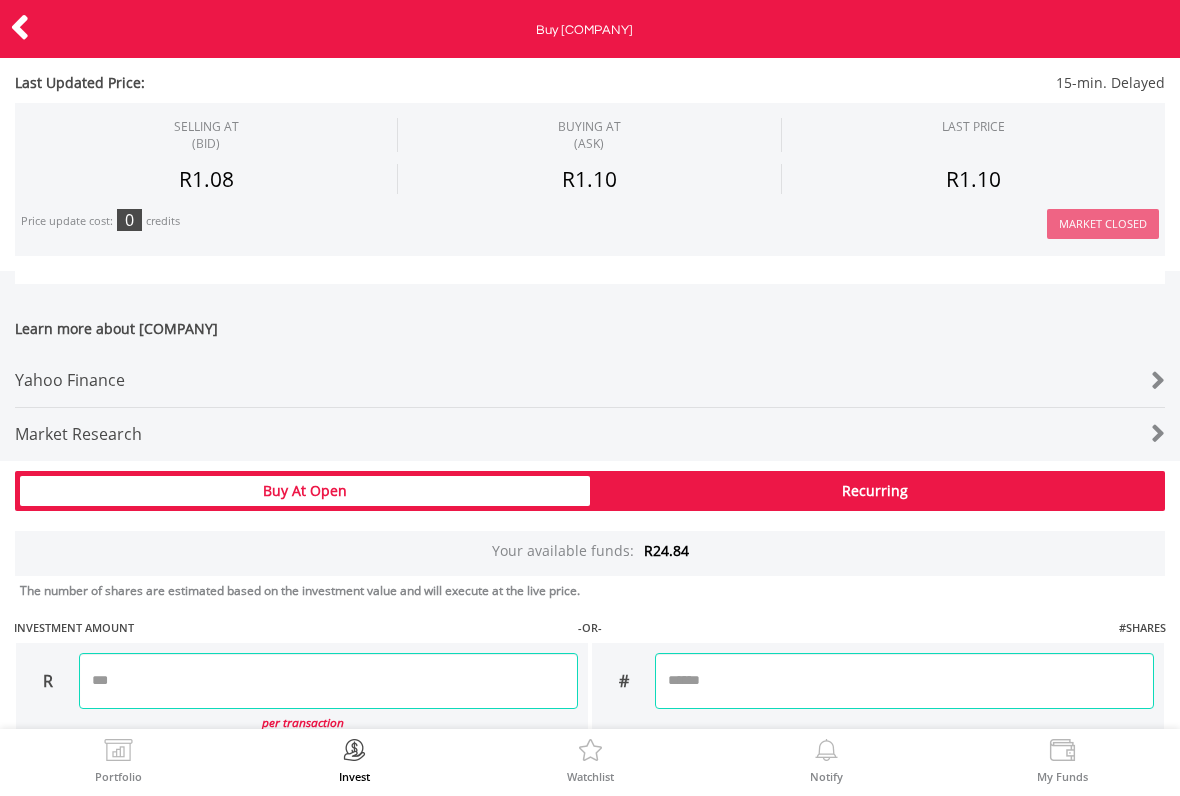 click on "Buy At Open" at bounding box center (305, 491) 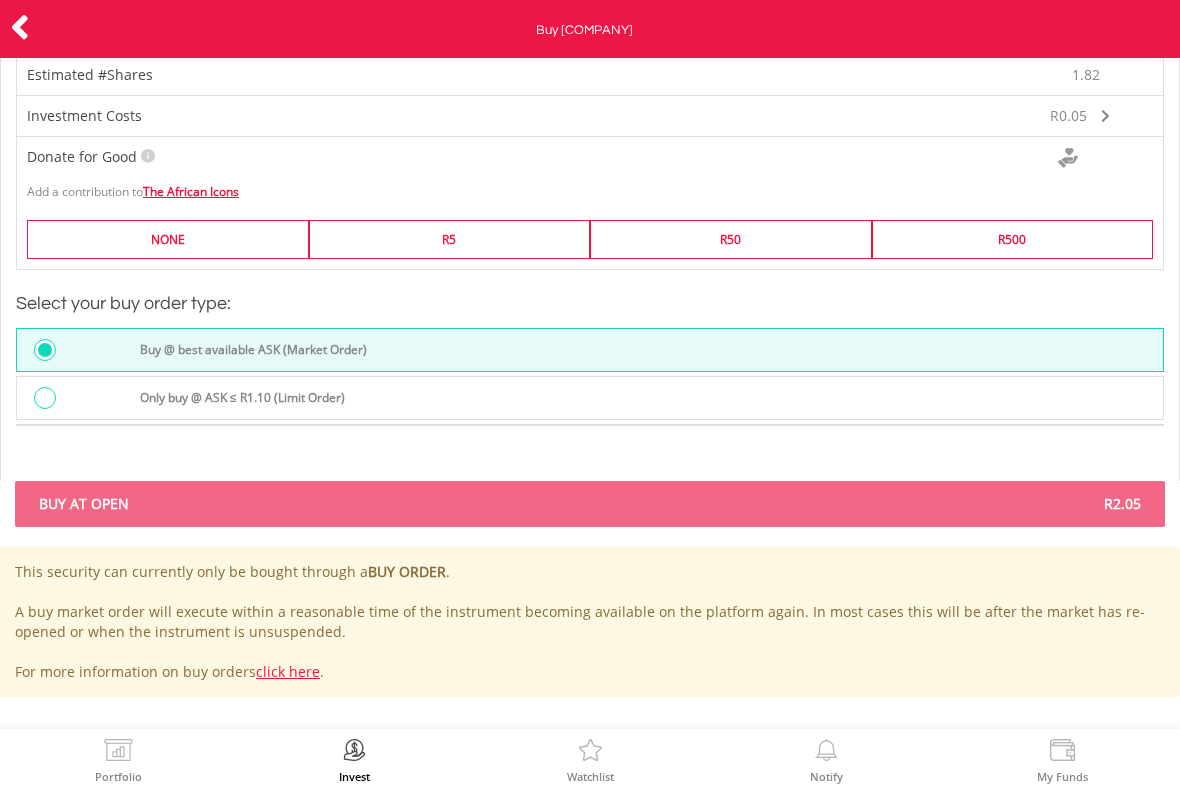 scroll, scrollTop: 1734, scrollLeft: 0, axis: vertical 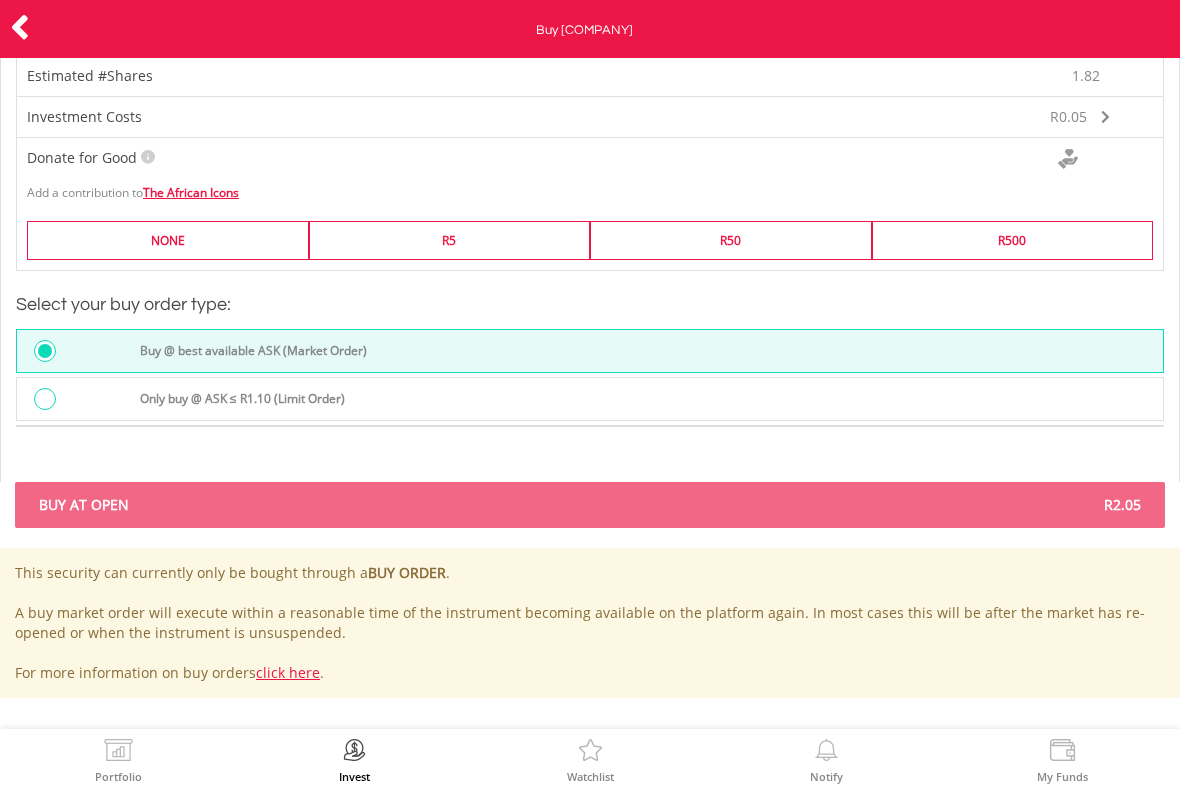 click on "R2.05" at bounding box center [873, 505] 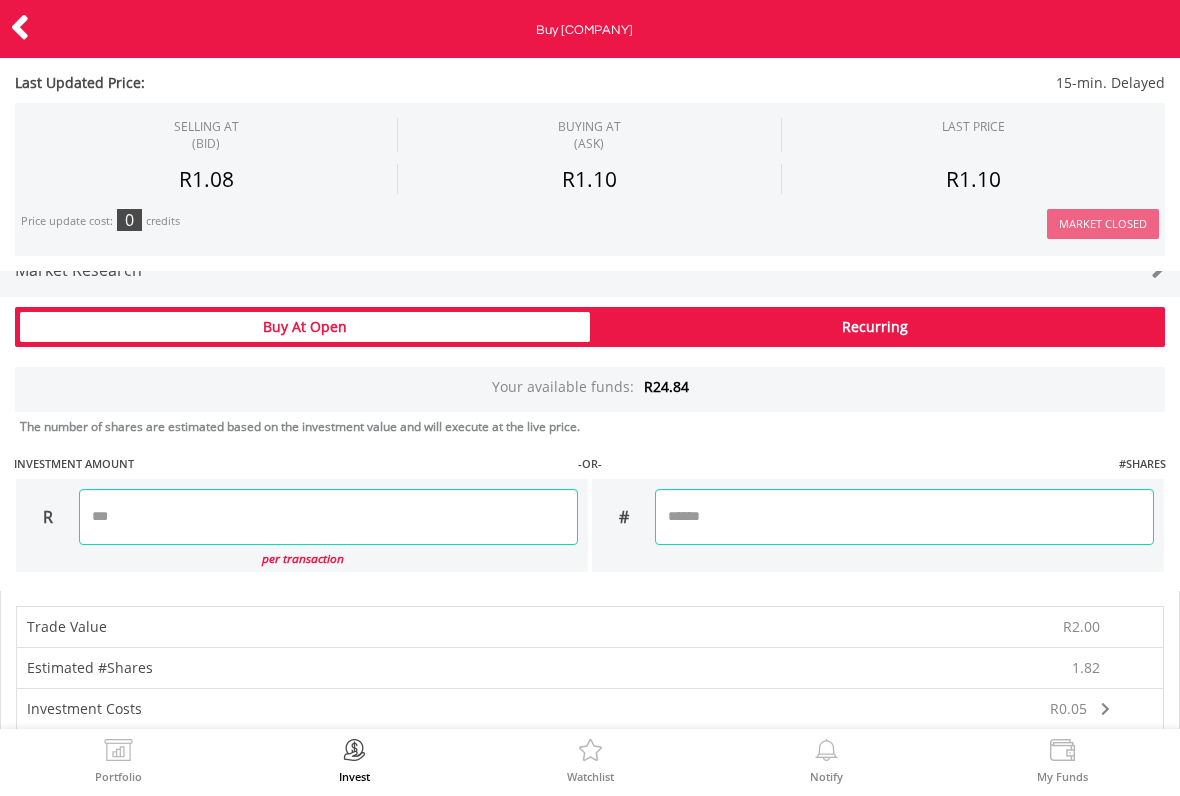 scroll, scrollTop: 1141, scrollLeft: 0, axis: vertical 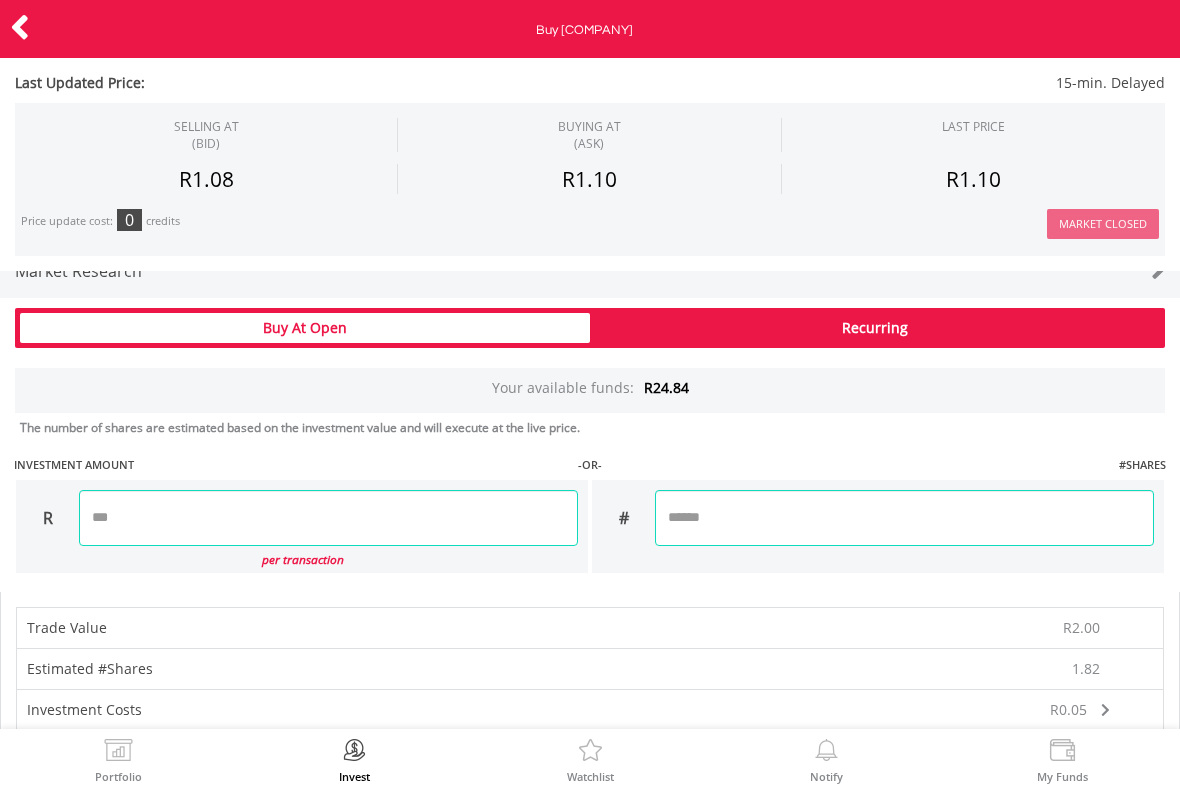 click on "Recurring" at bounding box center [875, 328] 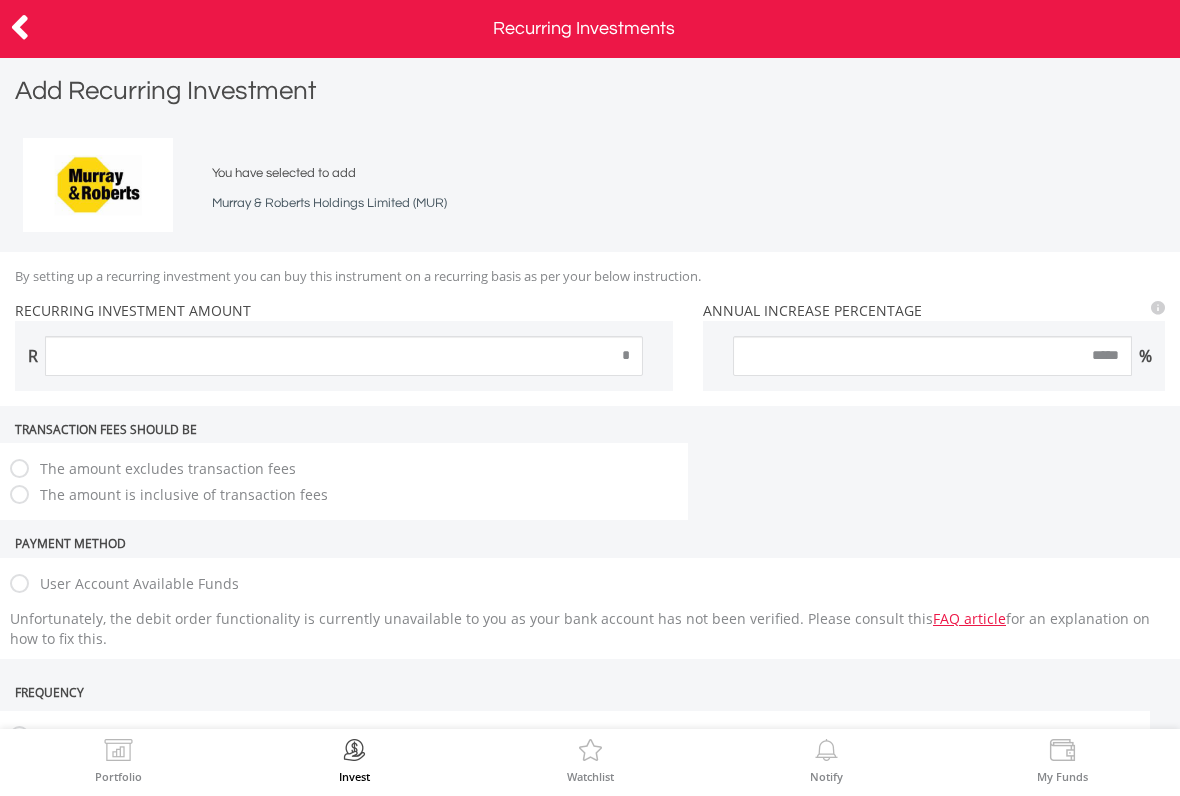 scroll, scrollTop: 0, scrollLeft: 0, axis: both 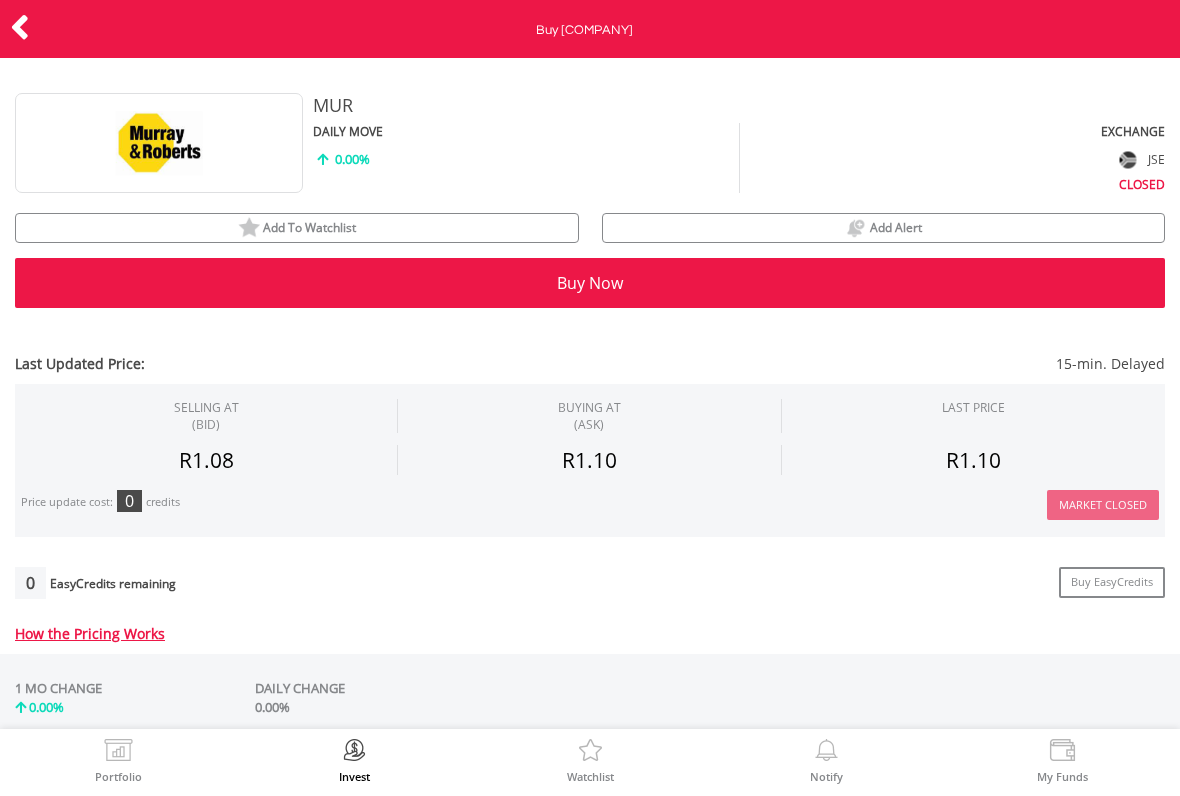 click on "Buy Now" at bounding box center (590, 283) 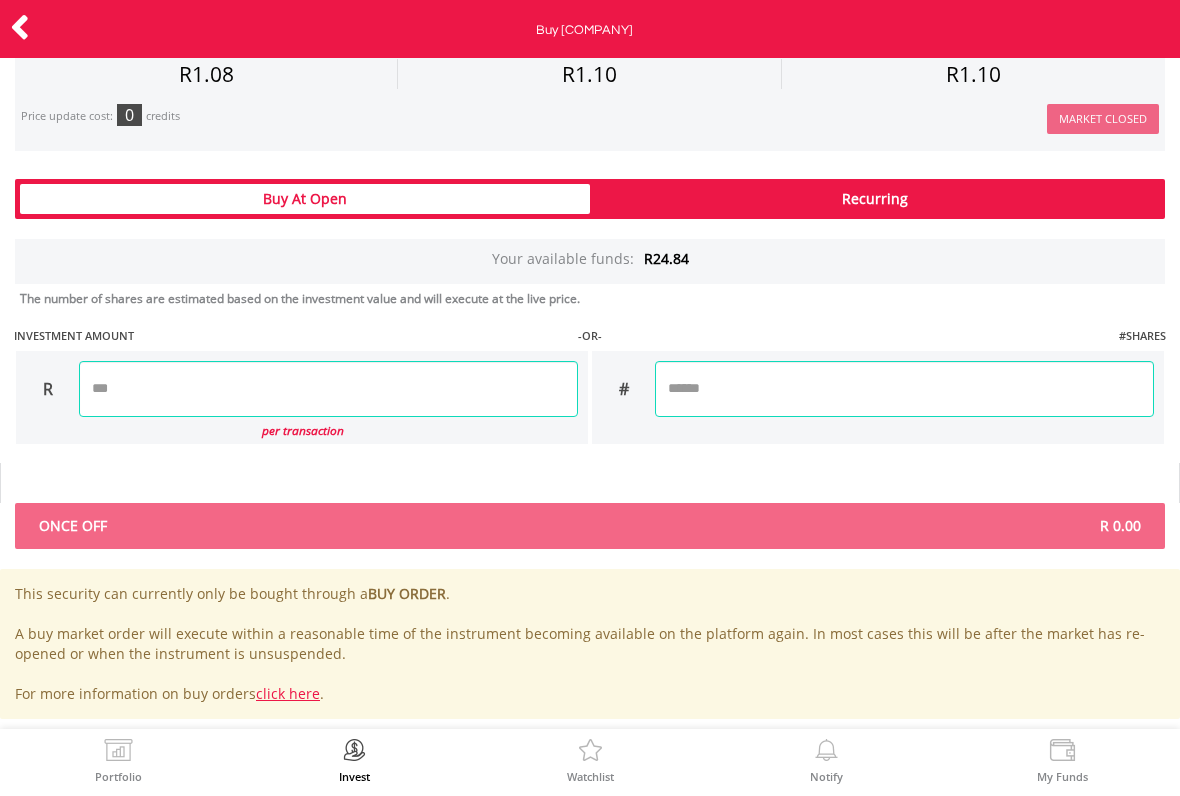 scroll, scrollTop: 1273, scrollLeft: 0, axis: vertical 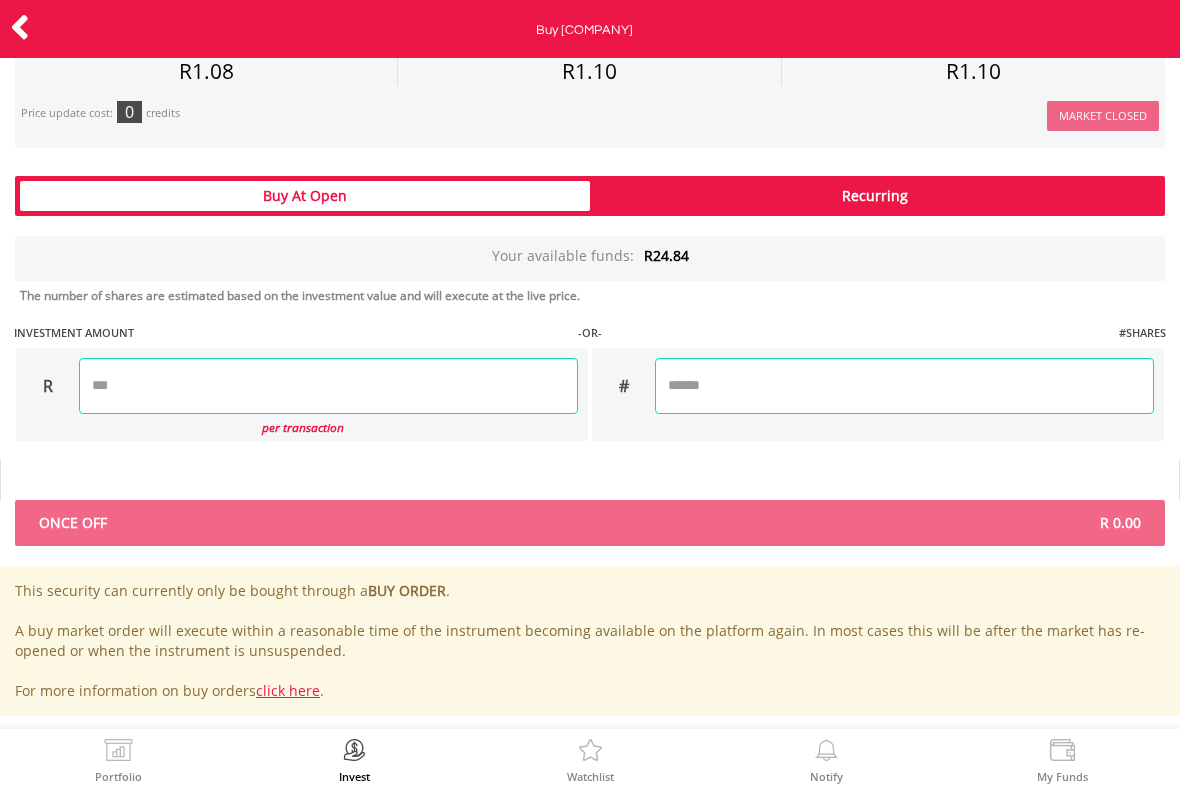 click on "Buy At Open" at bounding box center (305, 196) 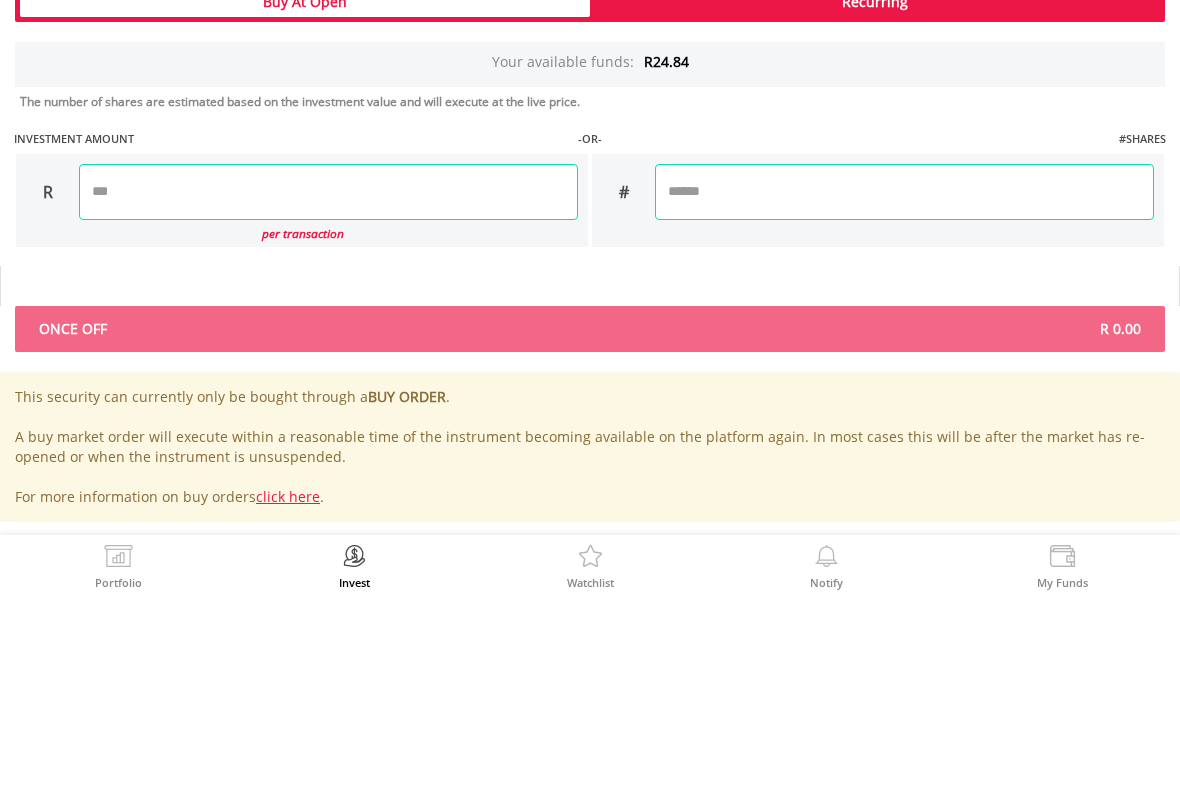 click on "Last Updated Price:
15-min. Delayed
SELLING AT  (BID)
BUYING AT  (ASK)
LAST PRICE" at bounding box center (590, -3) 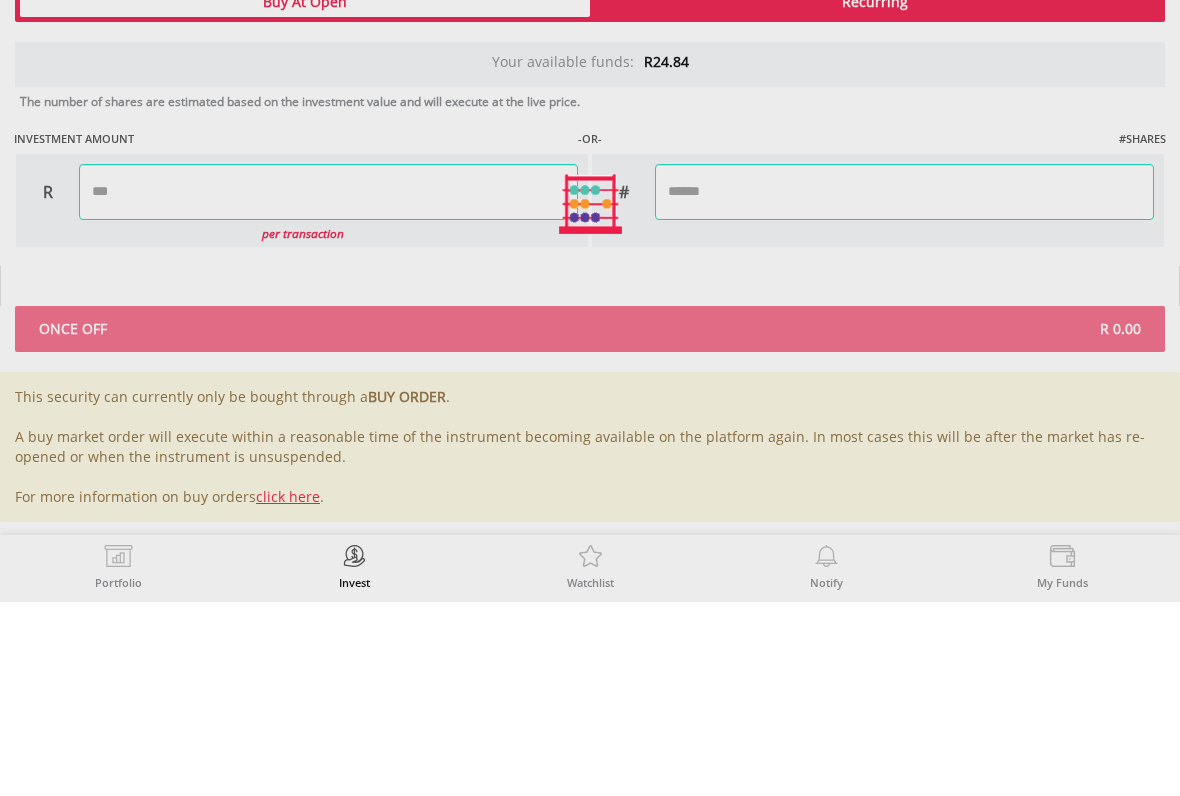 type on "****" 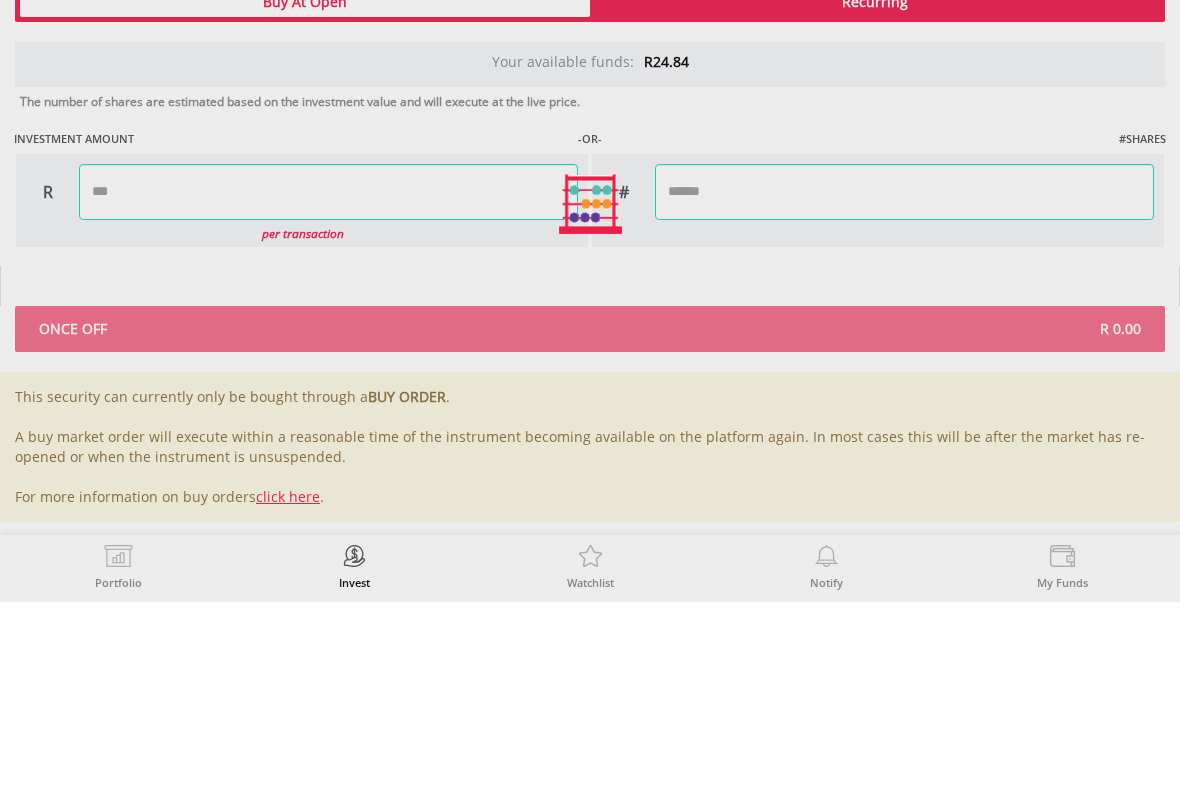 type on "******" 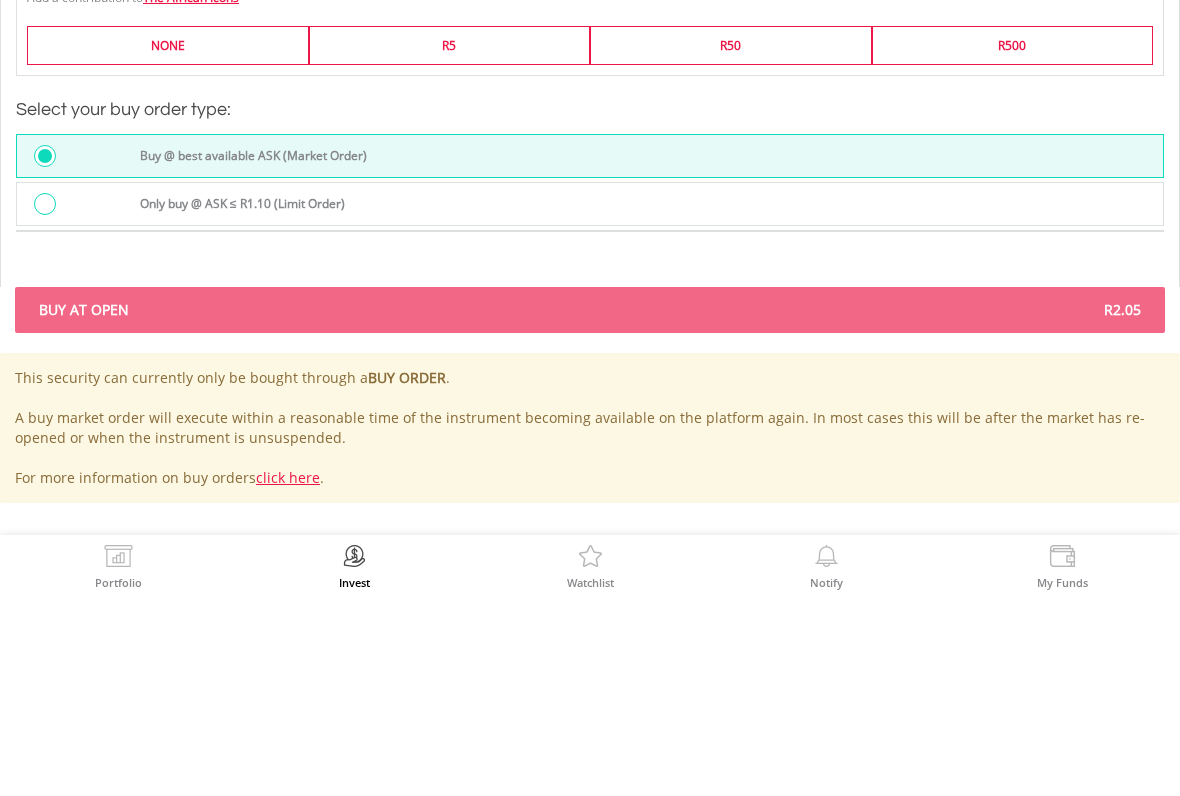 scroll, scrollTop: 1734, scrollLeft: 0, axis: vertical 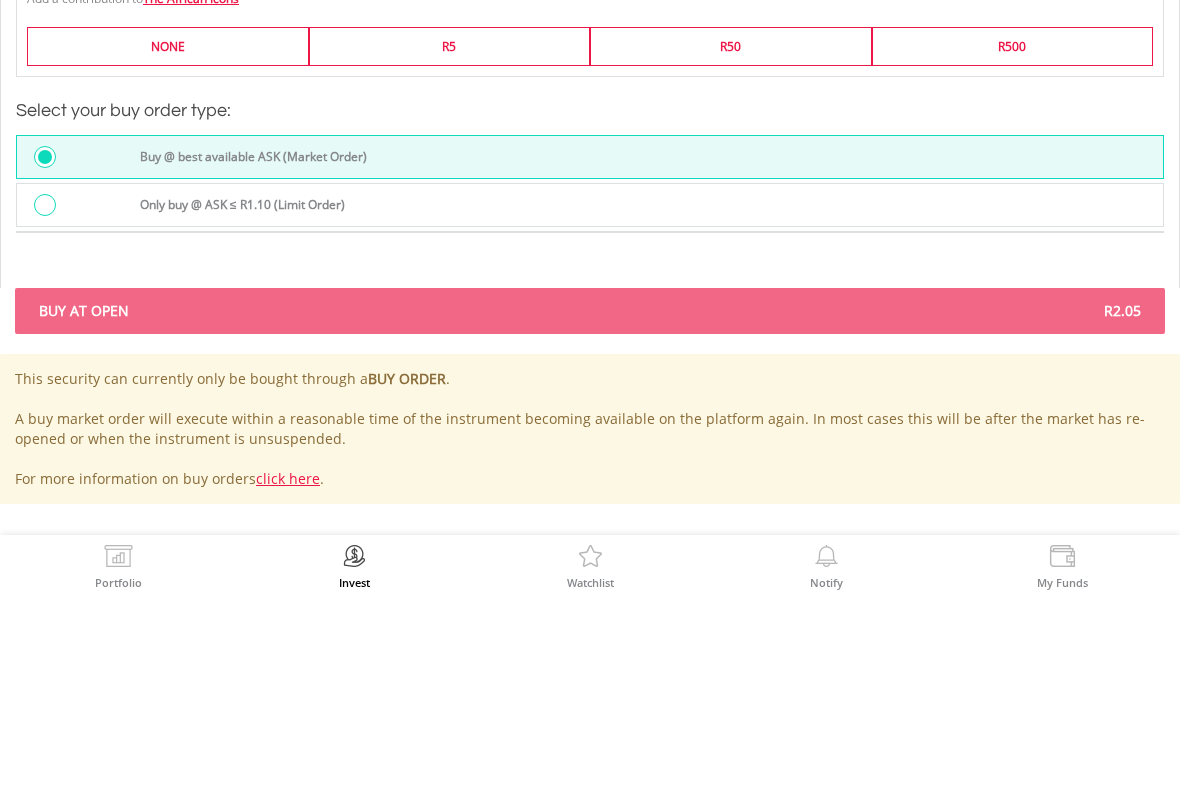 click on "Buy At Open" at bounding box center (307, 505) 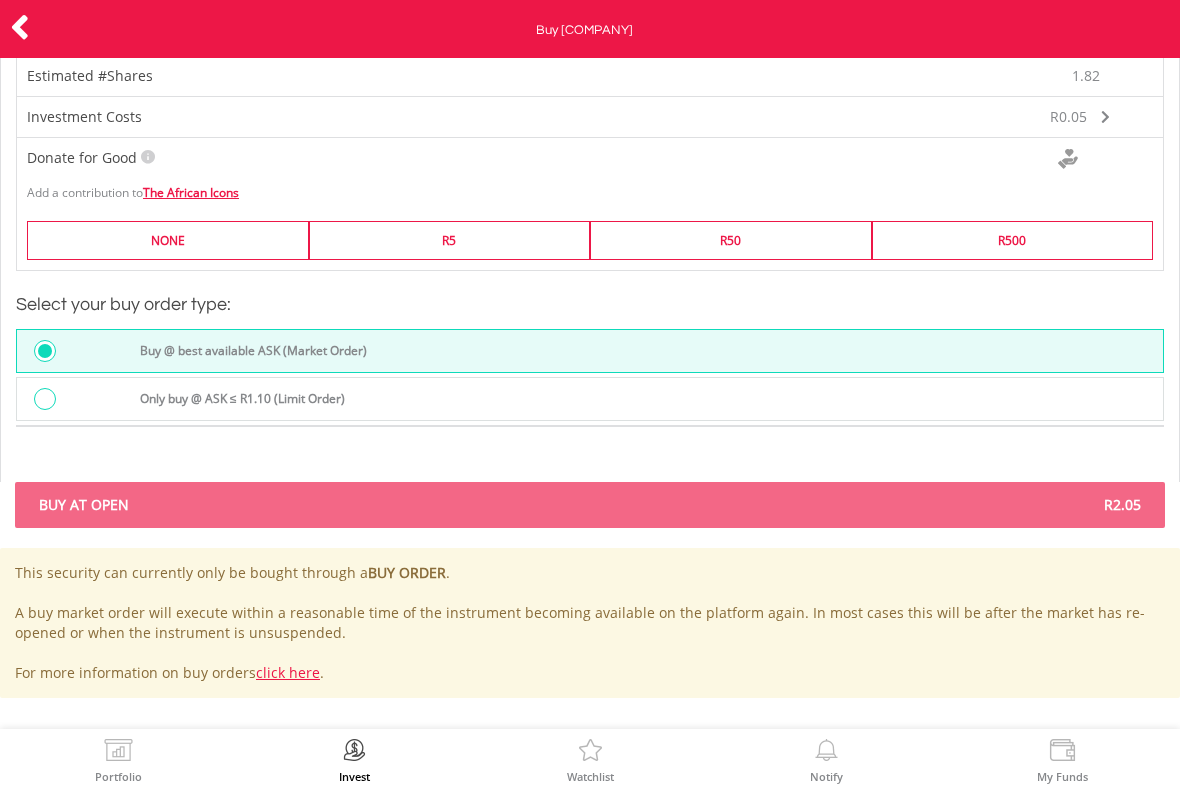 click on "Buy @ best available ASK (Market Order)" at bounding box center (590, 351) 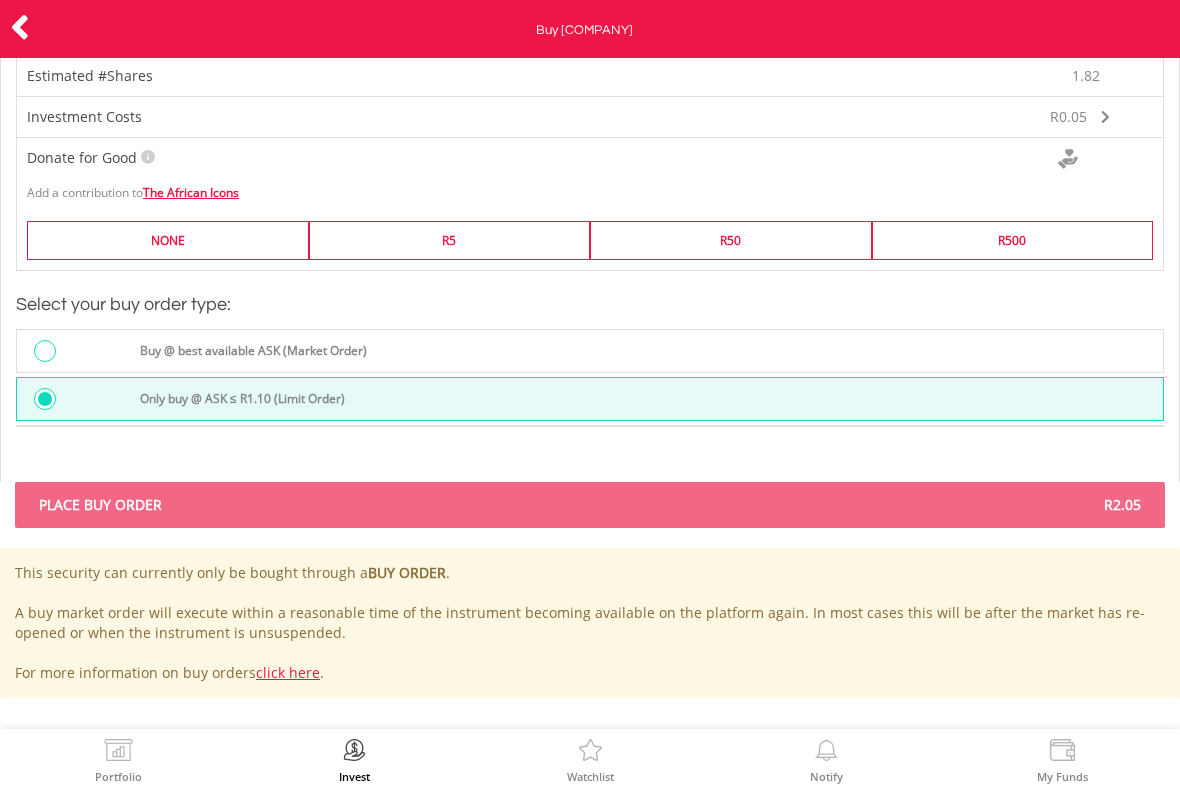 click on "Buy @ best available ASK (Market Order)" at bounding box center (645, 353) 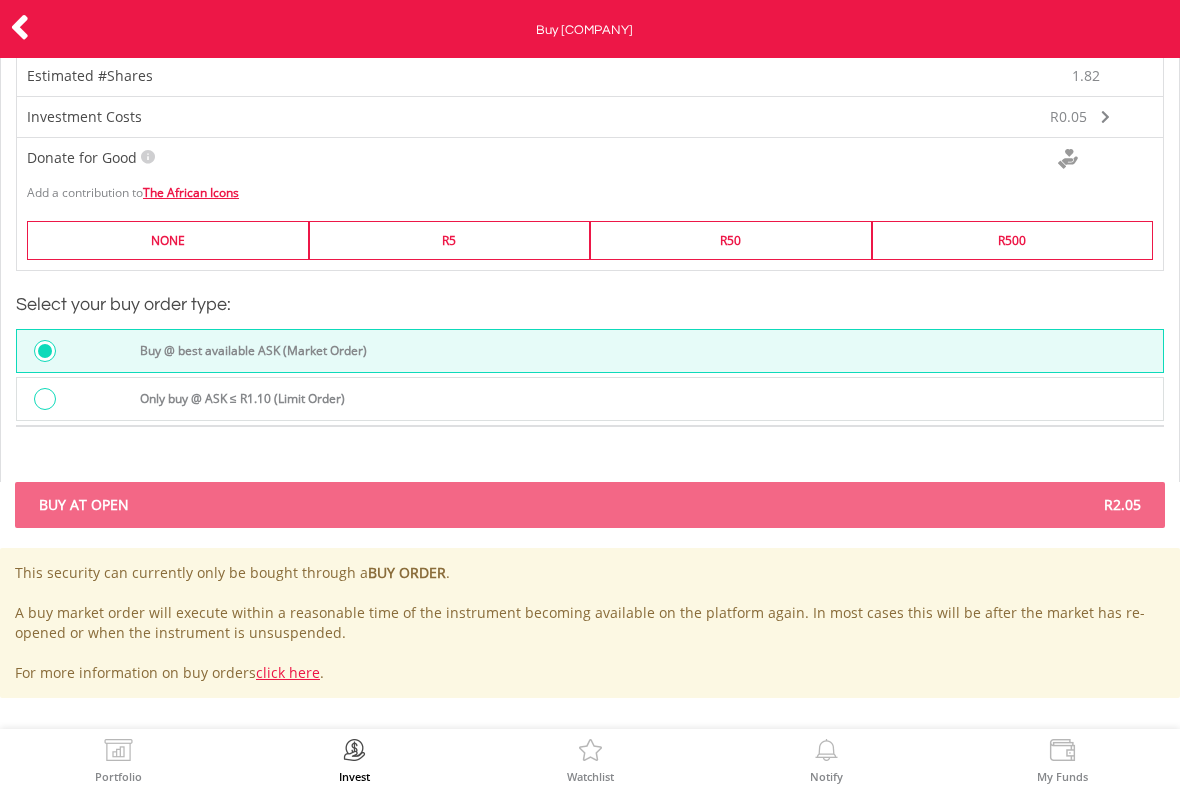 click on "Buy At Open" at bounding box center [307, 505] 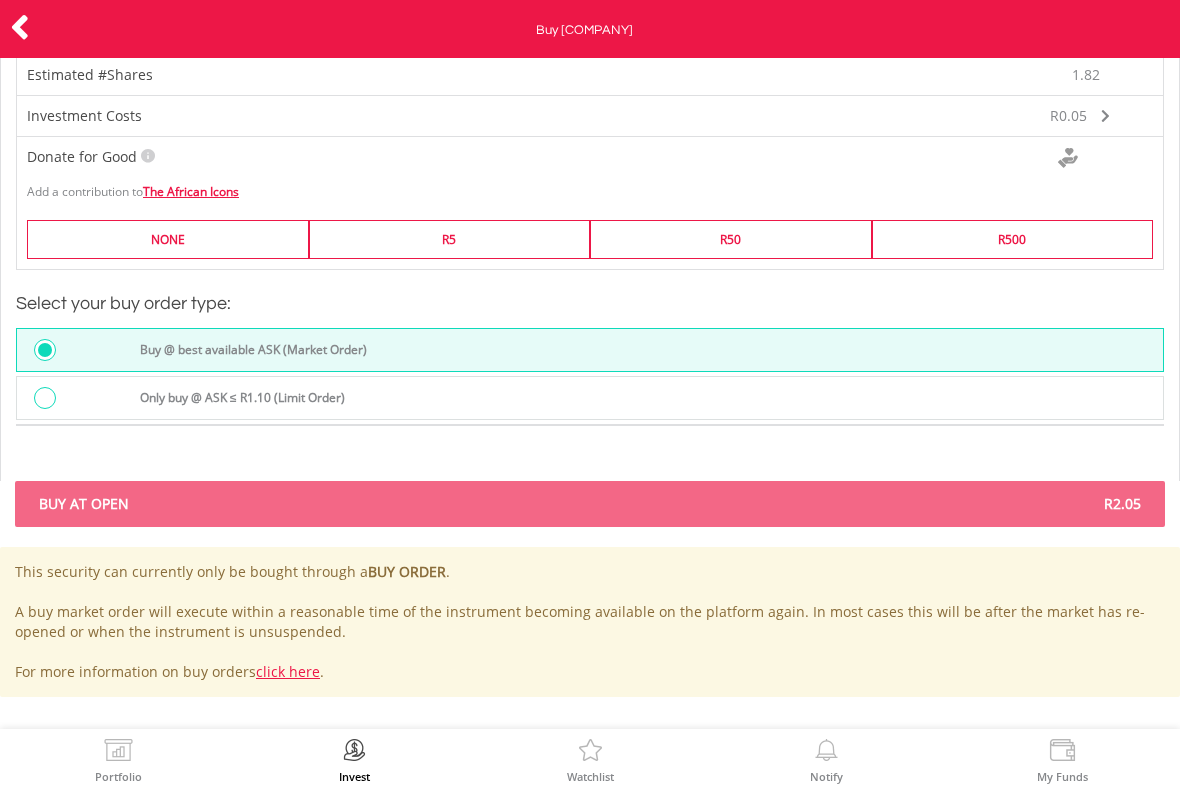 scroll, scrollTop: 1734, scrollLeft: 0, axis: vertical 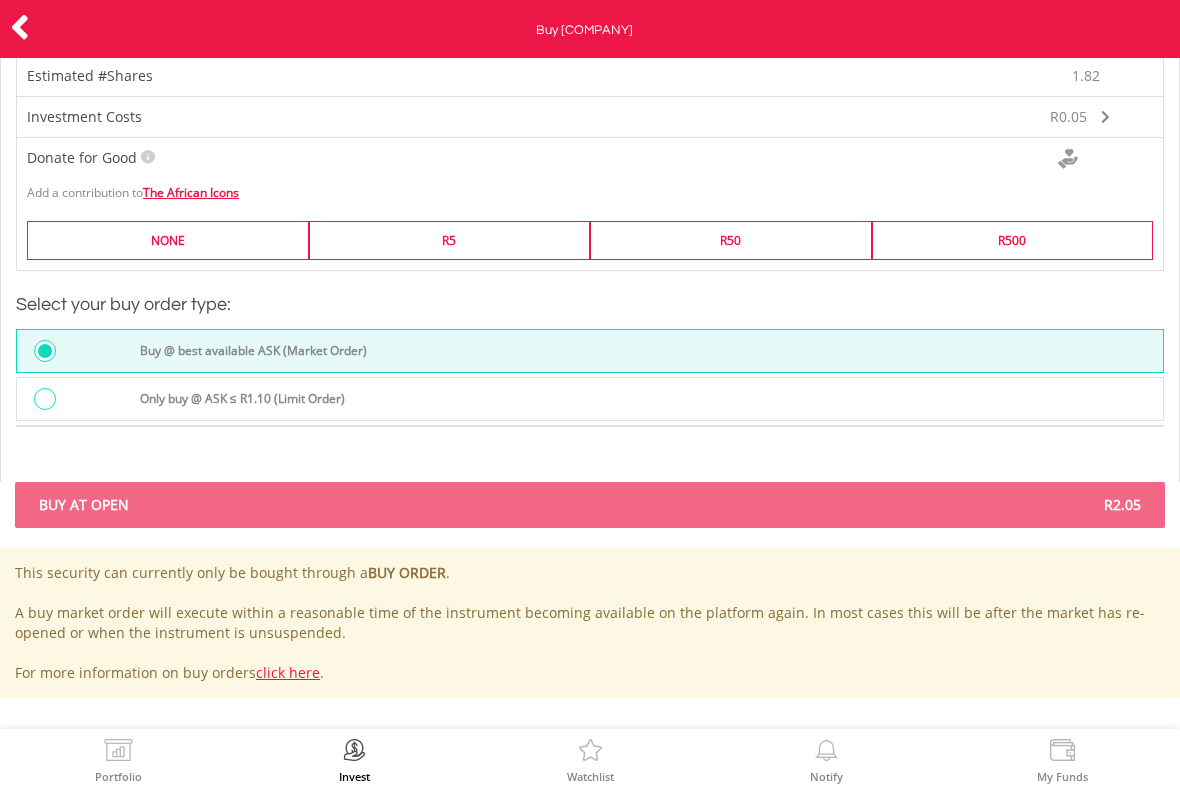 click on "Buy At Open
R2.05" at bounding box center [590, 505] 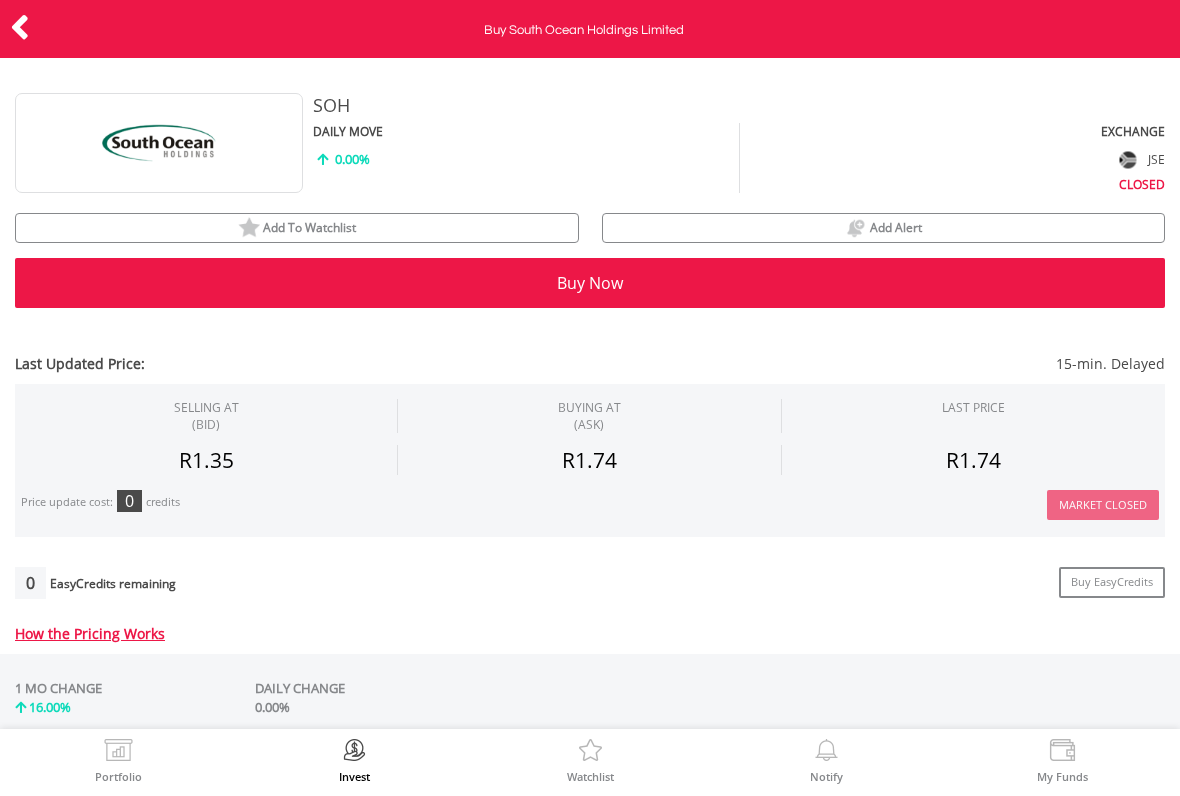 scroll, scrollTop: 0, scrollLeft: 0, axis: both 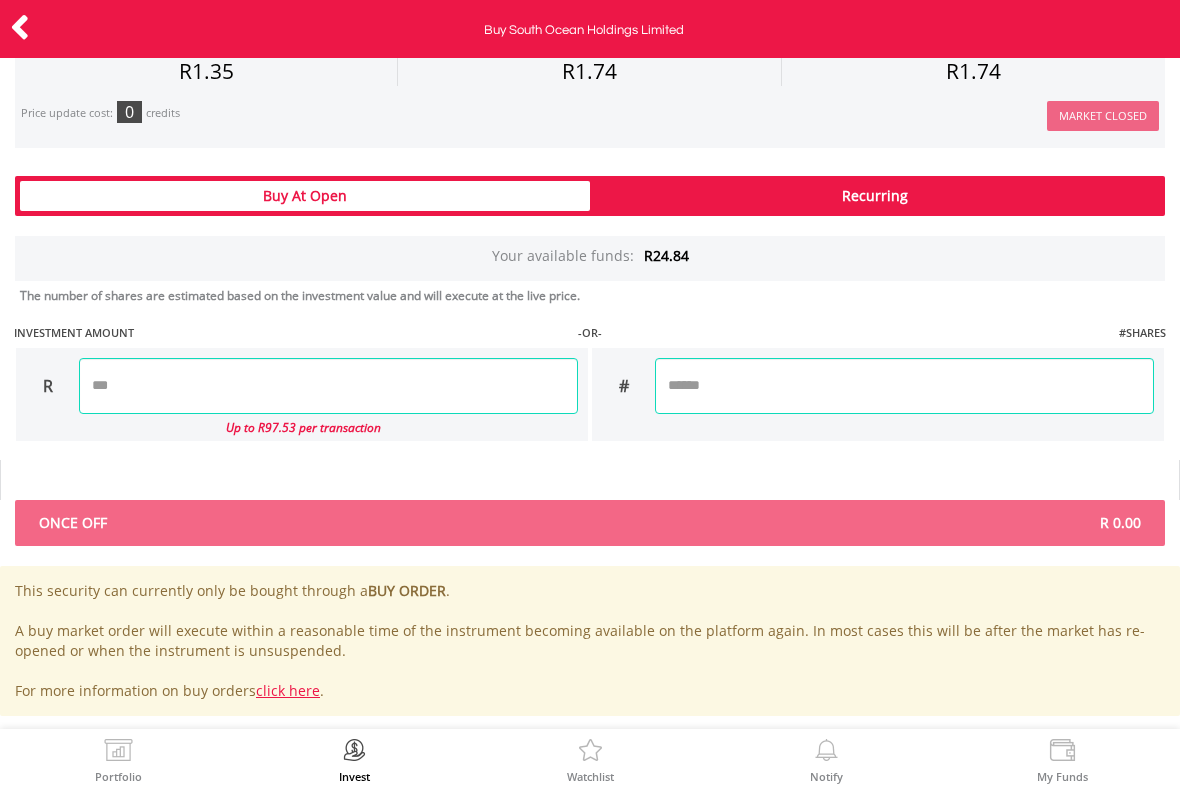 click at bounding box center (328, 386) 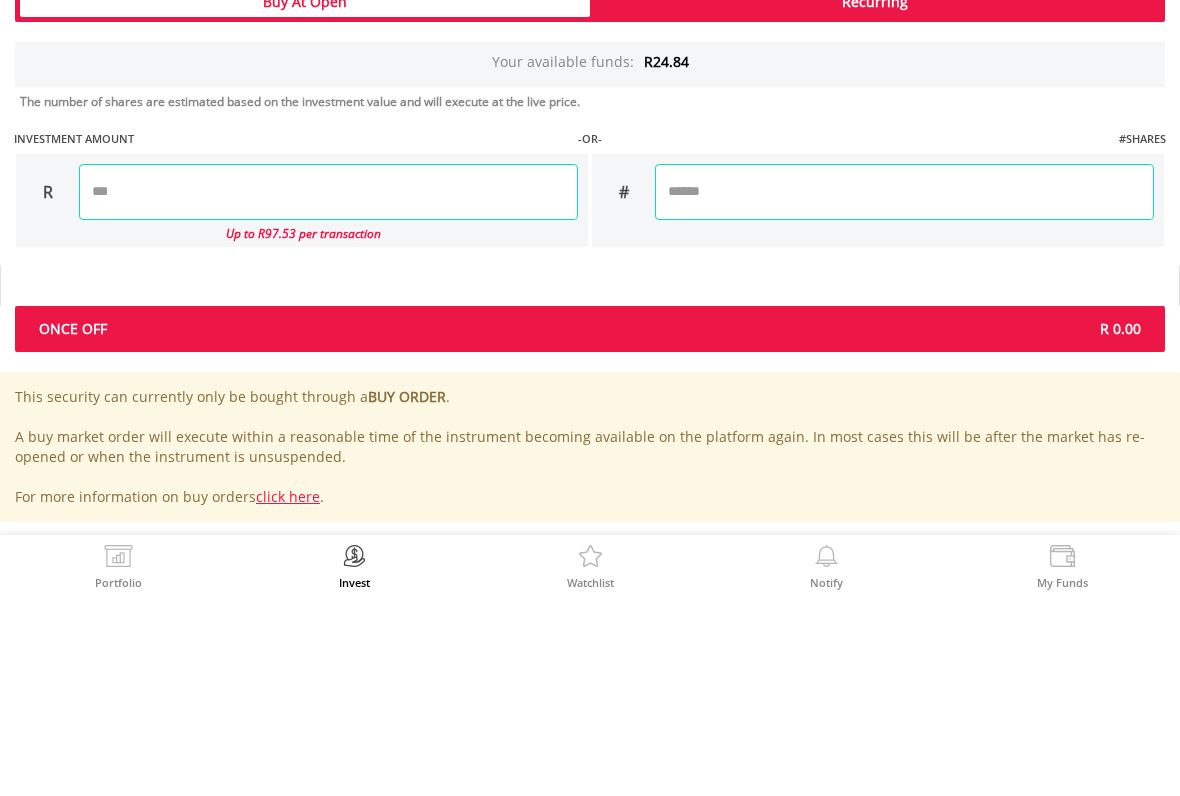 click on "Last Updated Price:
15-min. Delayed
SELLING AT  (BID)
BUYING AT  (ASK)
LAST PRICE" at bounding box center [590, -3] 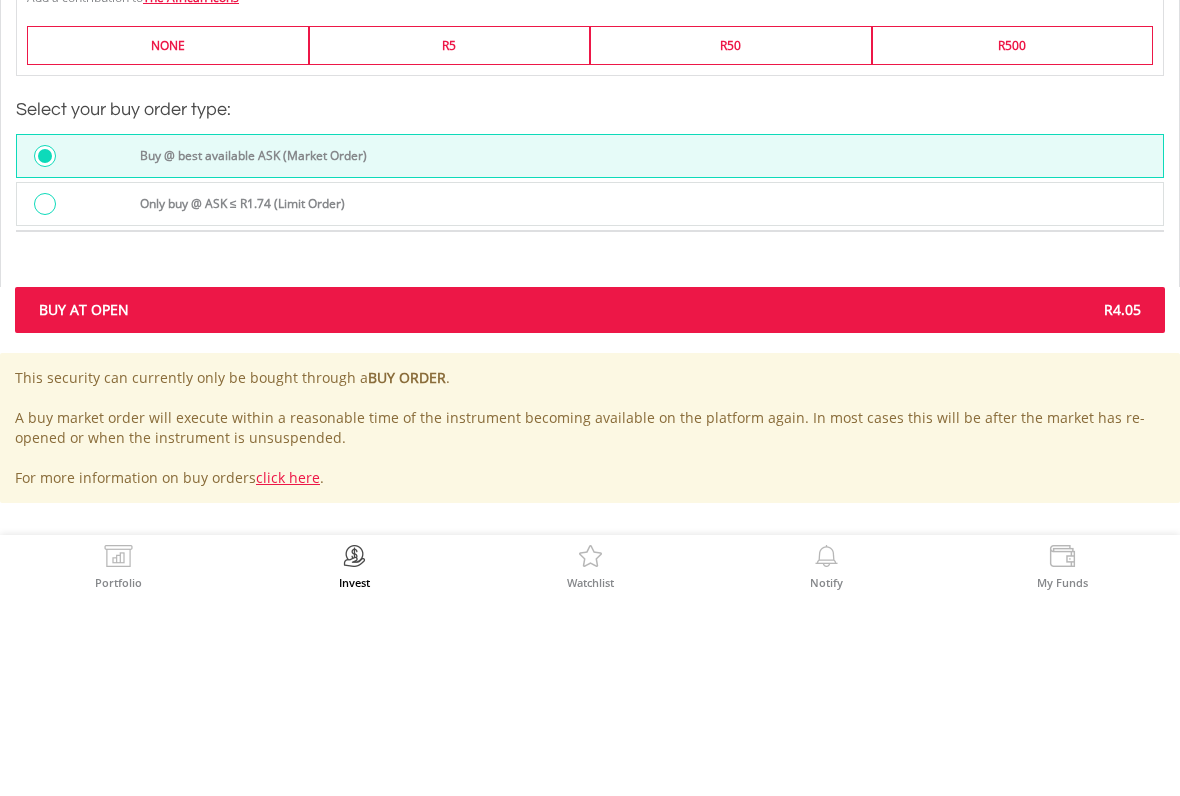 scroll, scrollTop: 1734, scrollLeft: 0, axis: vertical 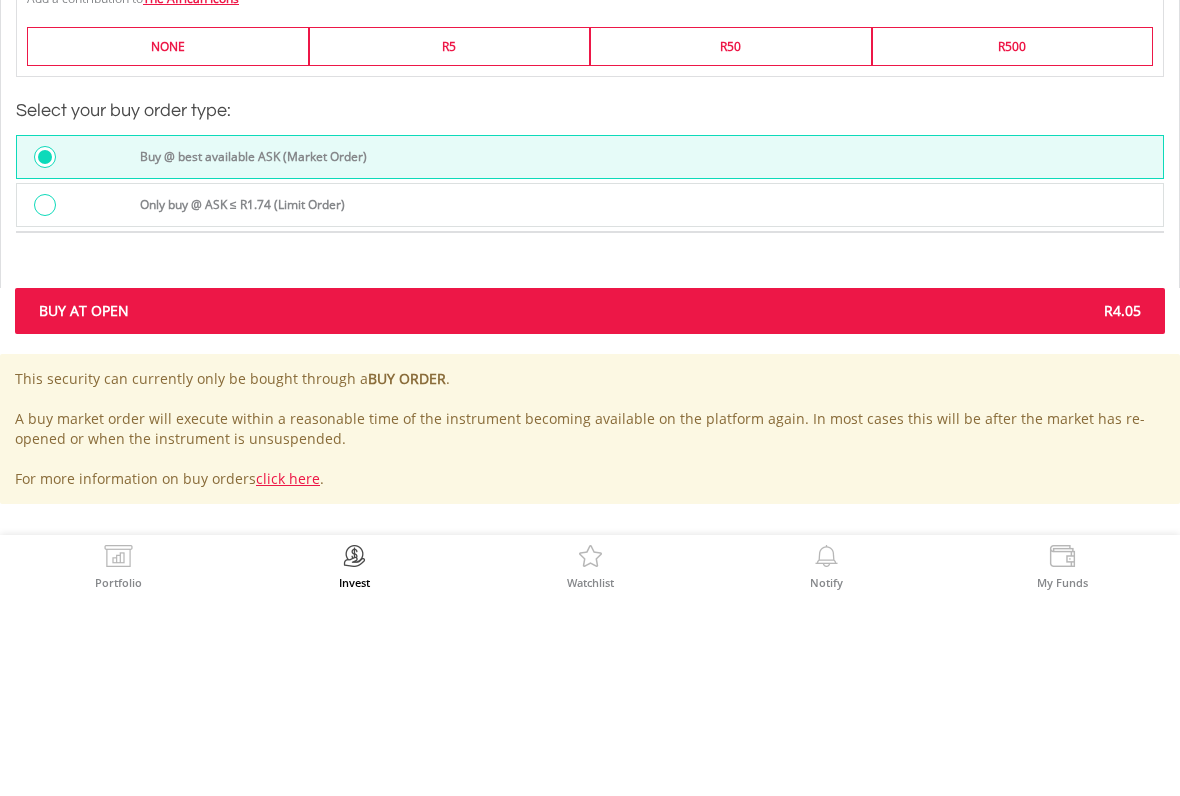 click on "Buy At Open
R4.05" at bounding box center [590, 505] 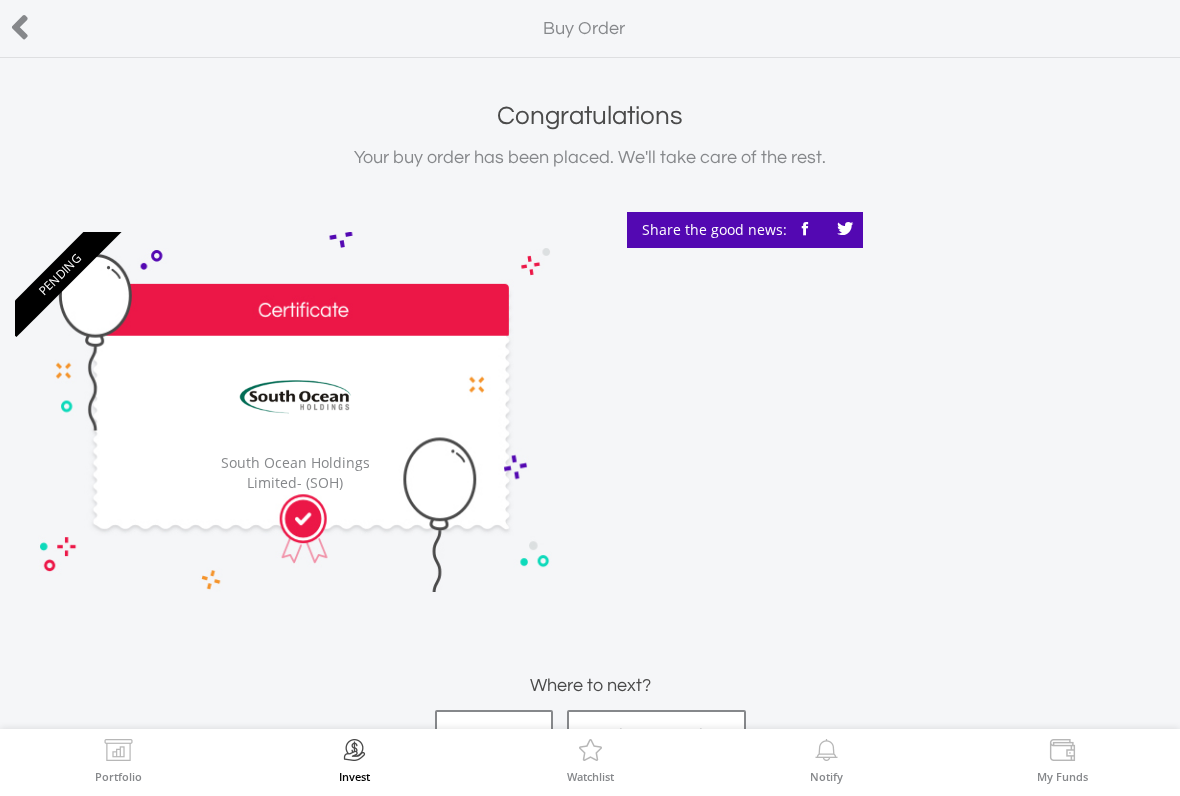 scroll, scrollTop: 0, scrollLeft: 0, axis: both 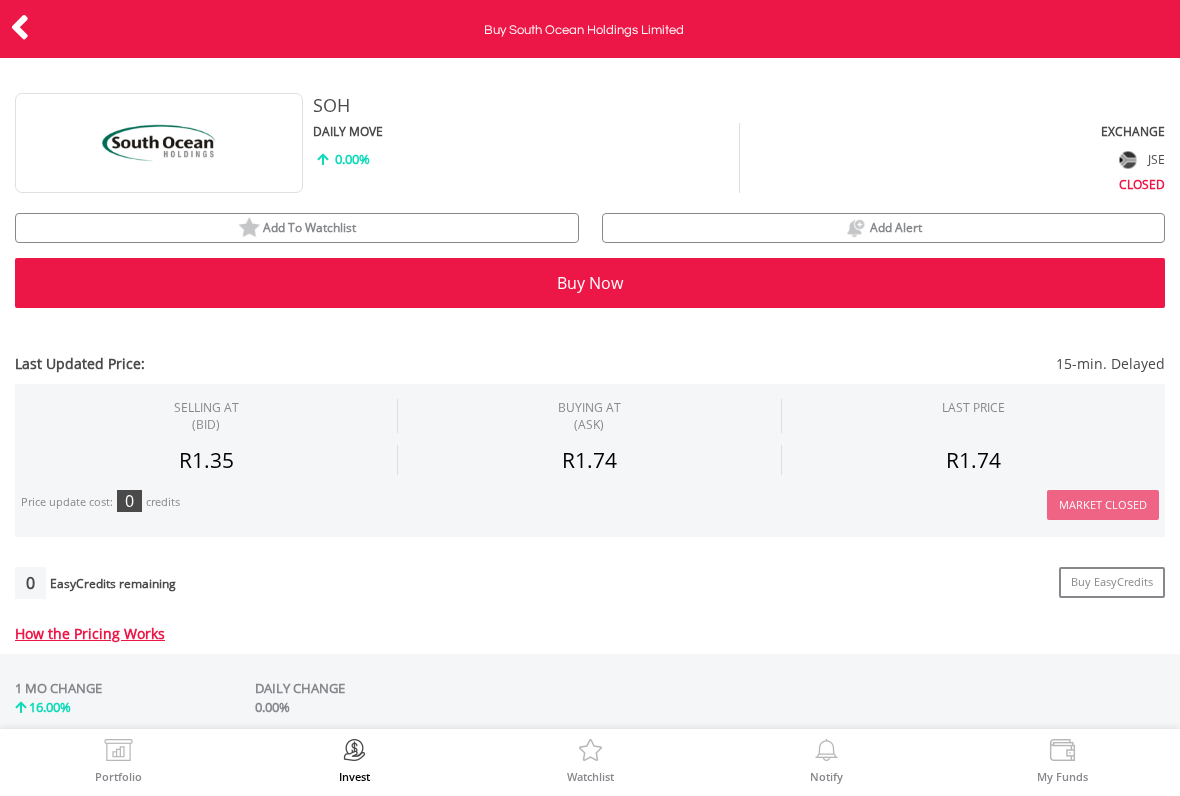 click at bounding box center (118, 753) 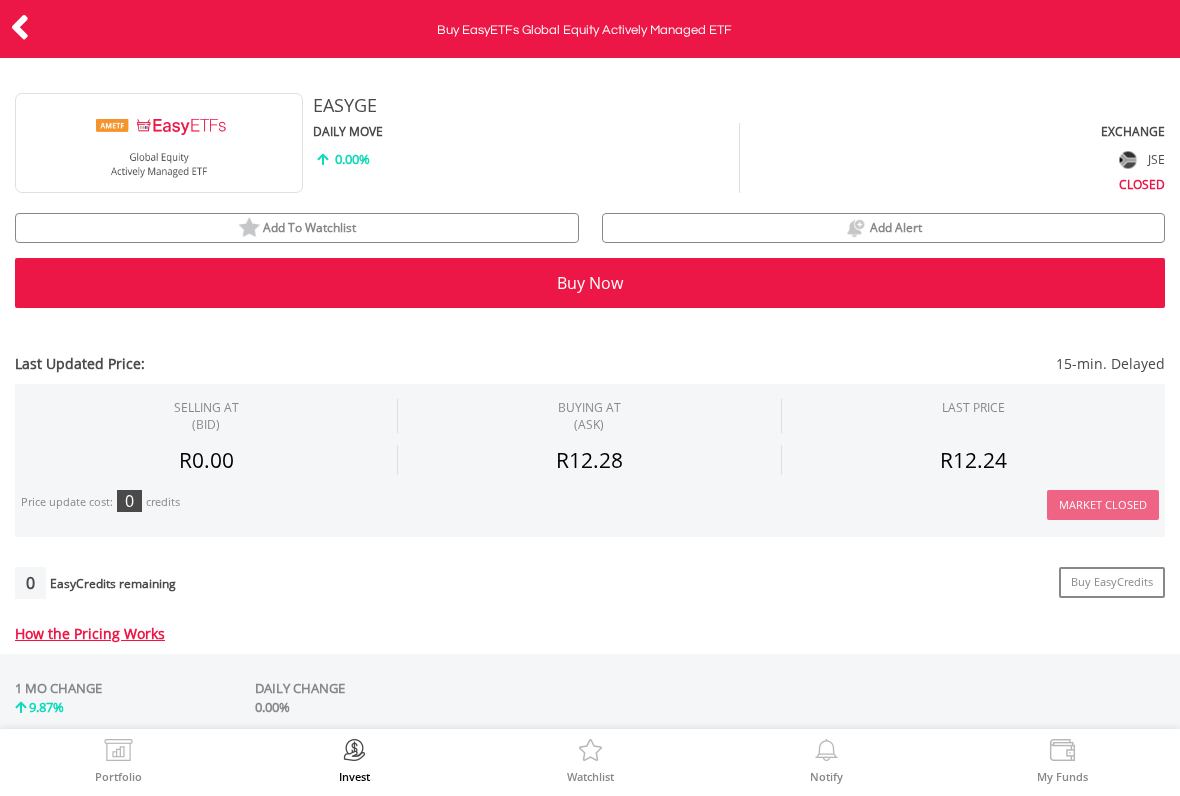 scroll, scrollTop: 0, scrollLeft: 0, axis: both 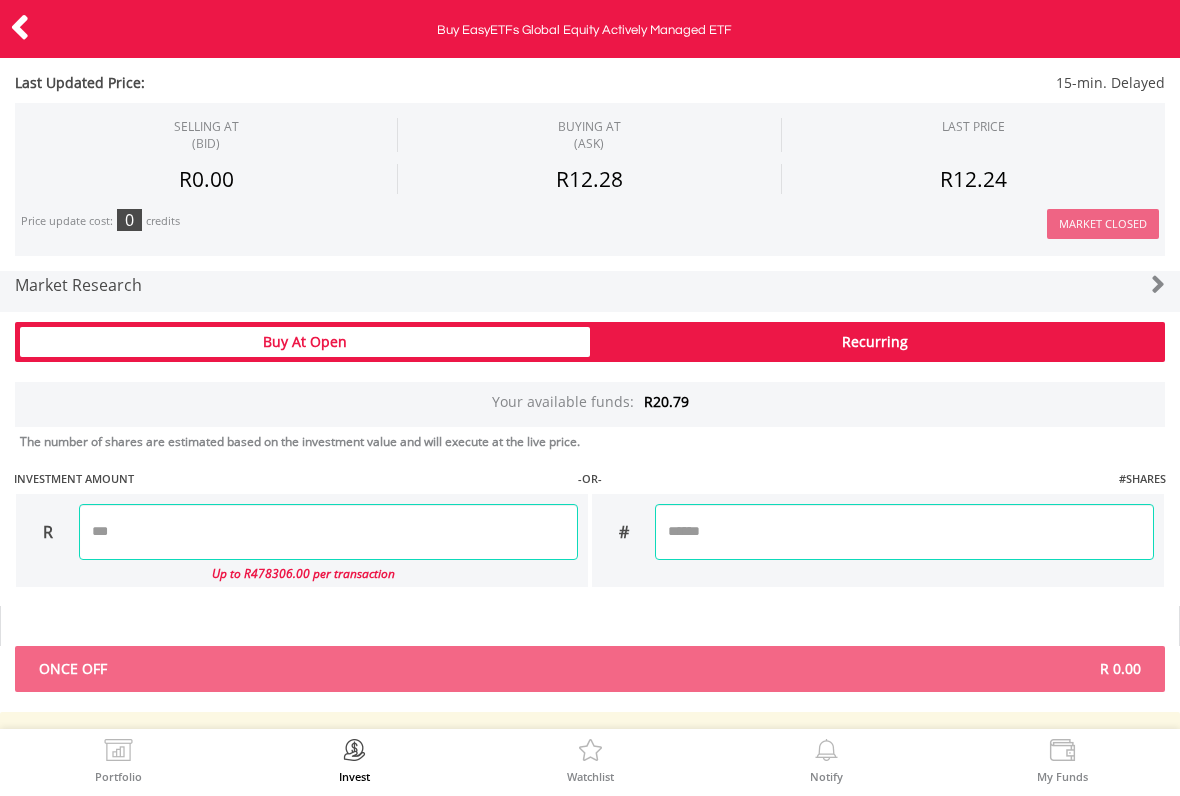 click at bounding box center [328, 532] 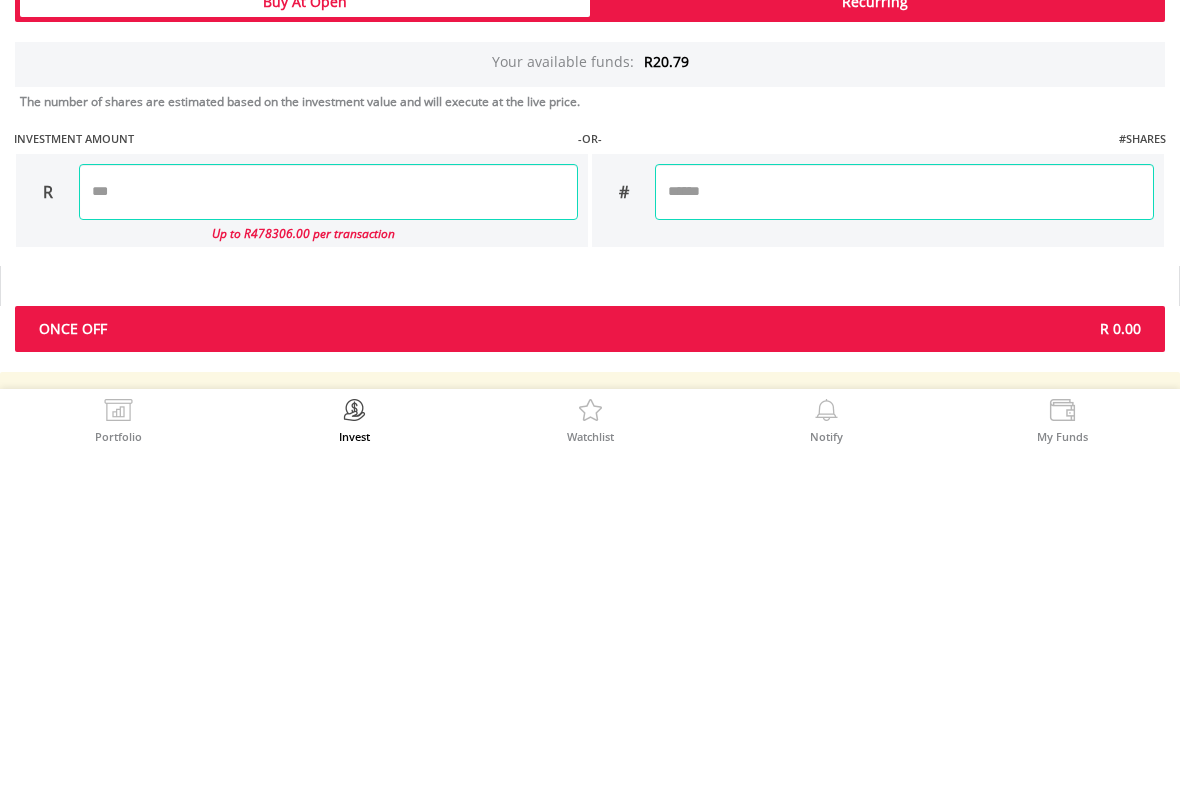 click on "Last Updated Price:
15-min. Delayed
SELLING AT  (BID)
BUYING AT  (ASK)
LAST PRICE" at bounding box center (590, 227) 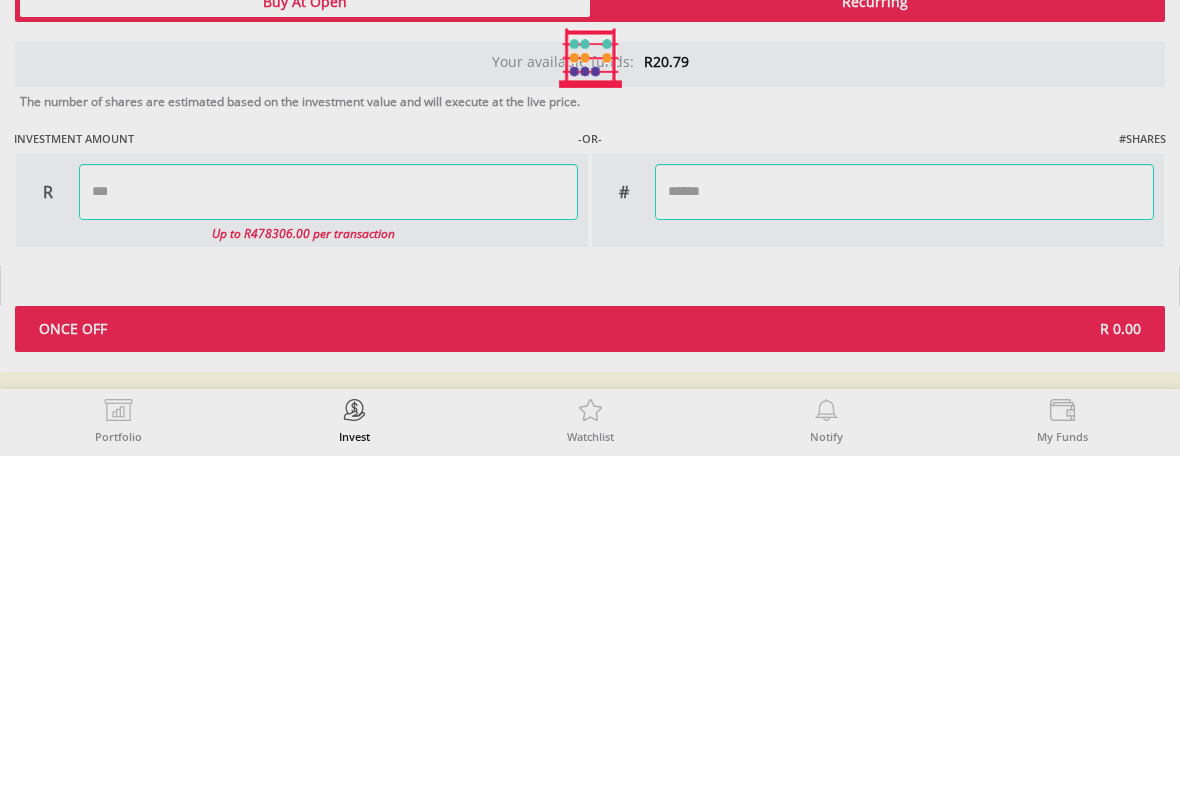 type on "*****" 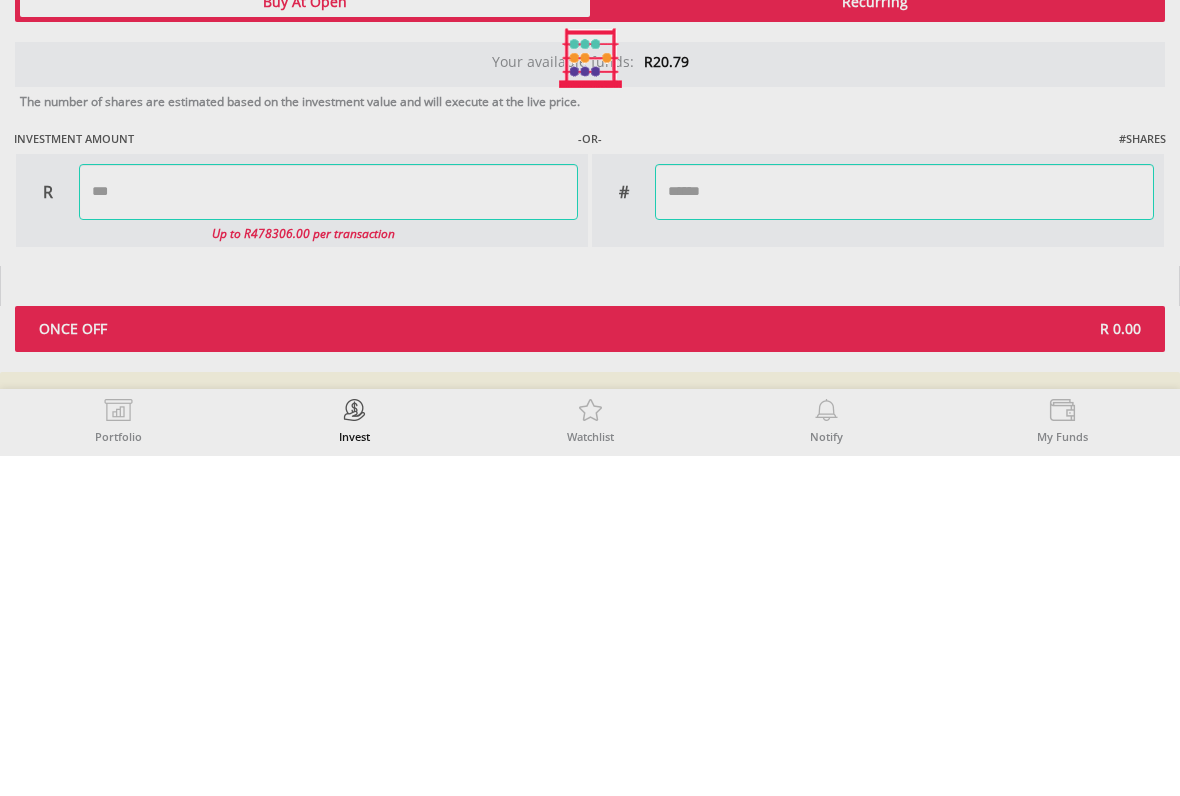 type on "******" 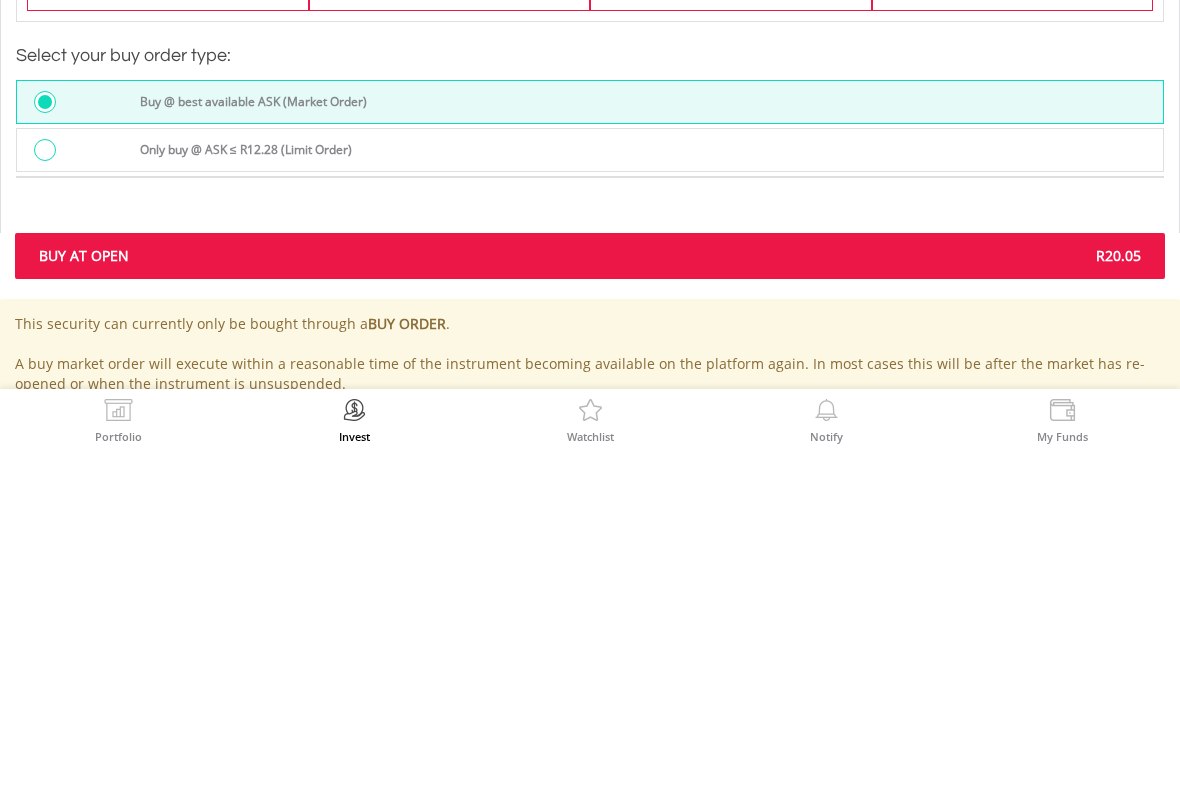 scroll, scrollTop: 1483, scrollLeft: 0, axis: vertical 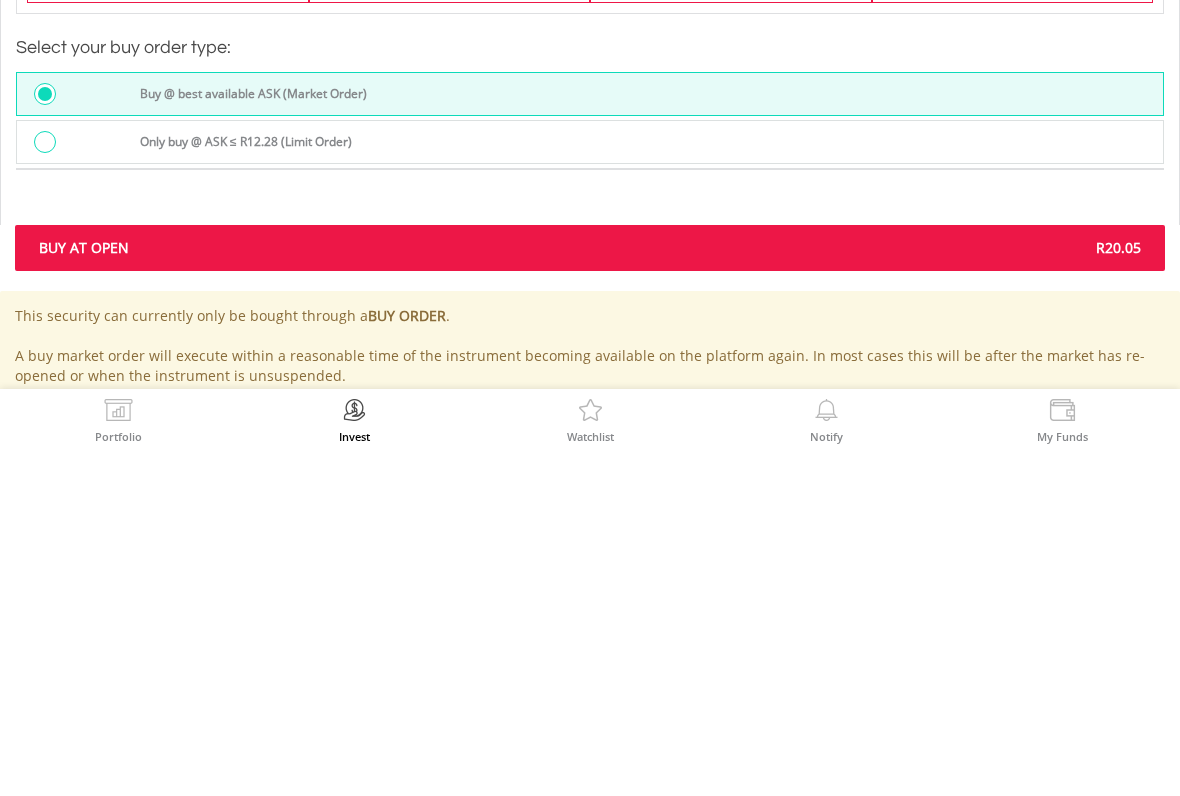 click on "R20.05" at bounding box center [873, 588] 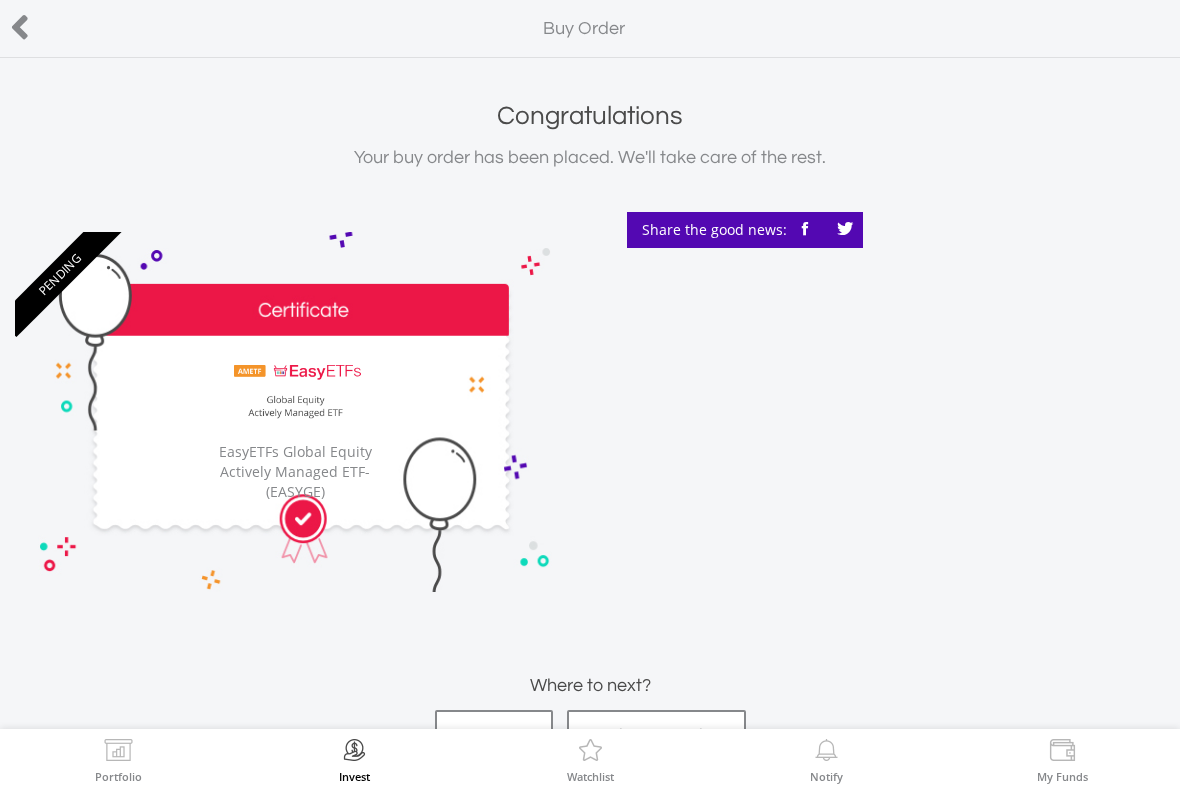 scroll, scrollTop: 0, scrollLeft: 0, axis: both 